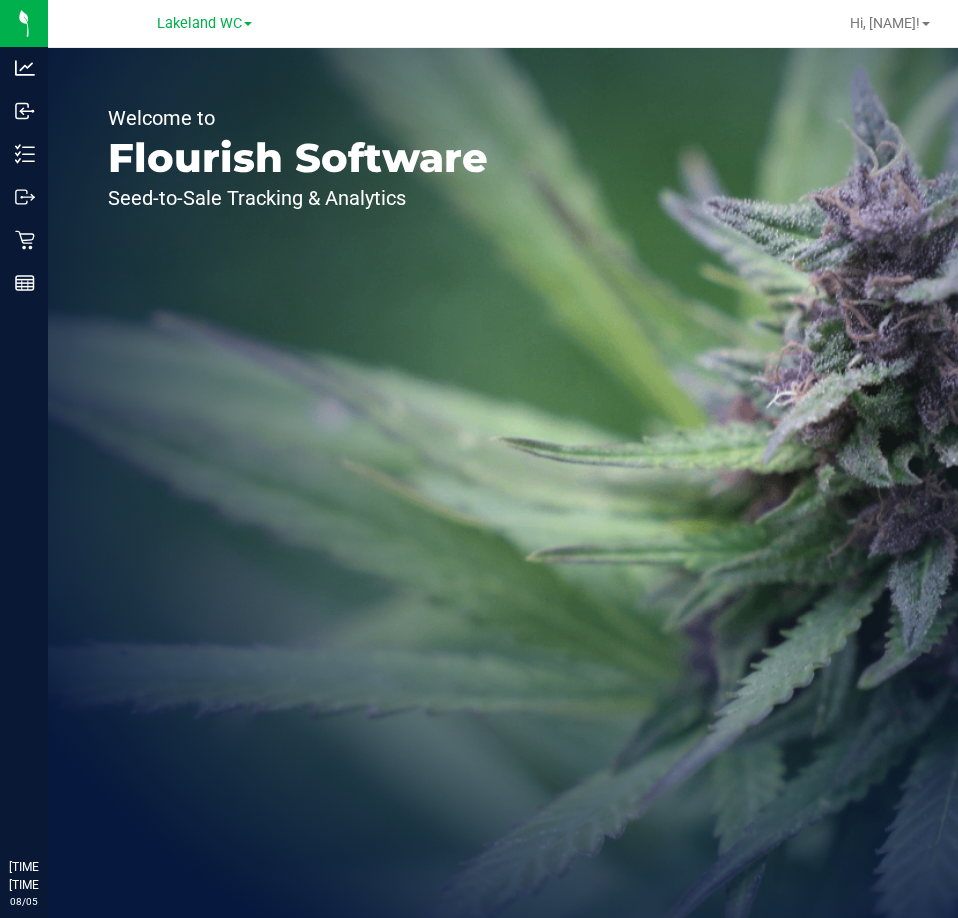 click on "Welcome to   Flourish Software   Seed-to-Sale Tracking & Analytics" at bounding box center (503, 483) 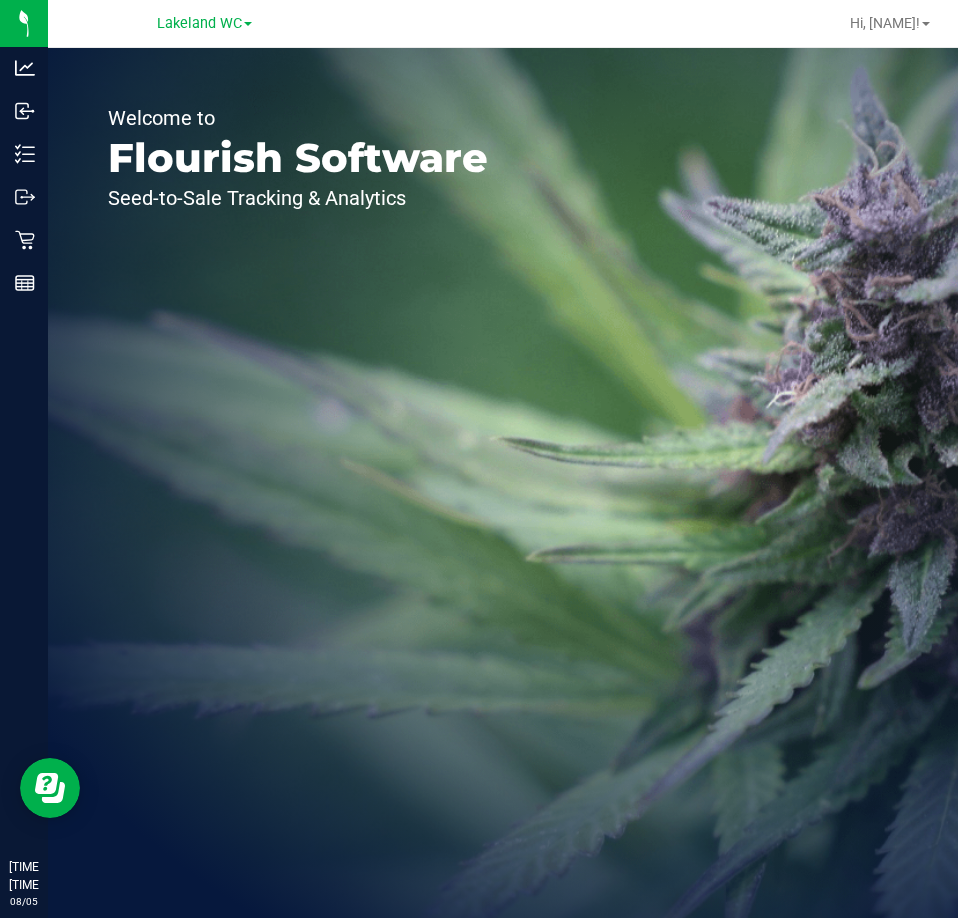 scroll, scrollTop: 0, scrollLeft: 0, axis: both 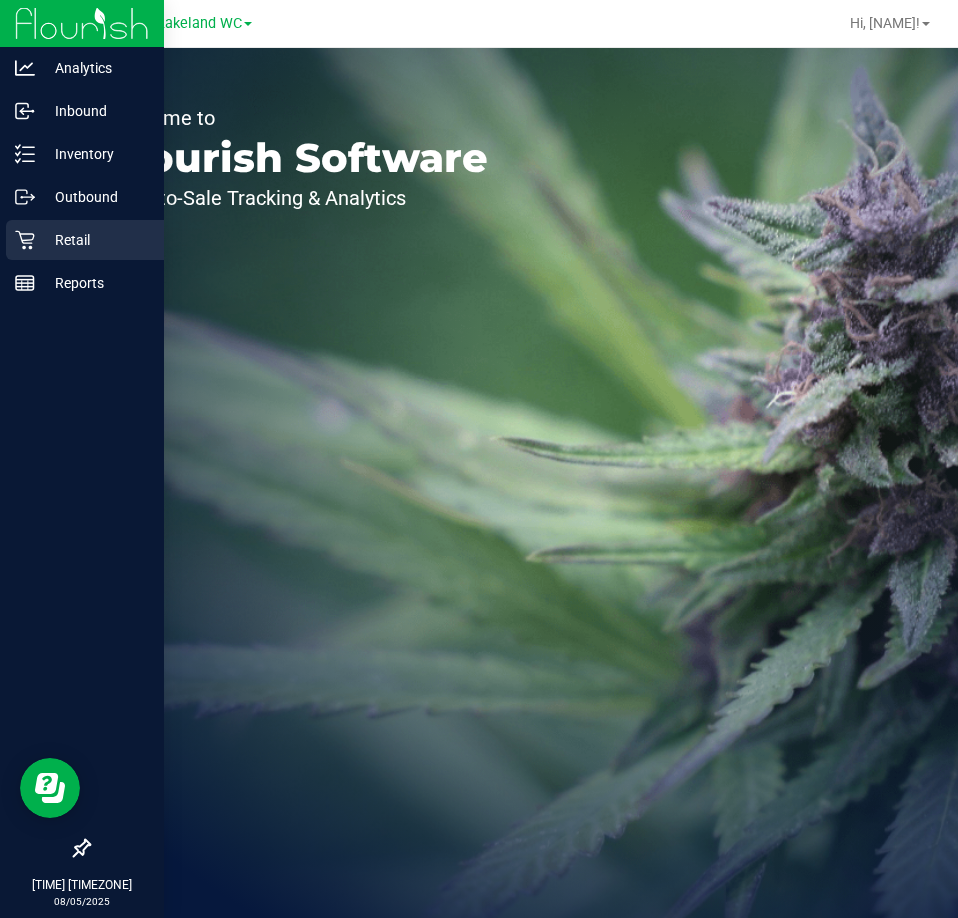 click 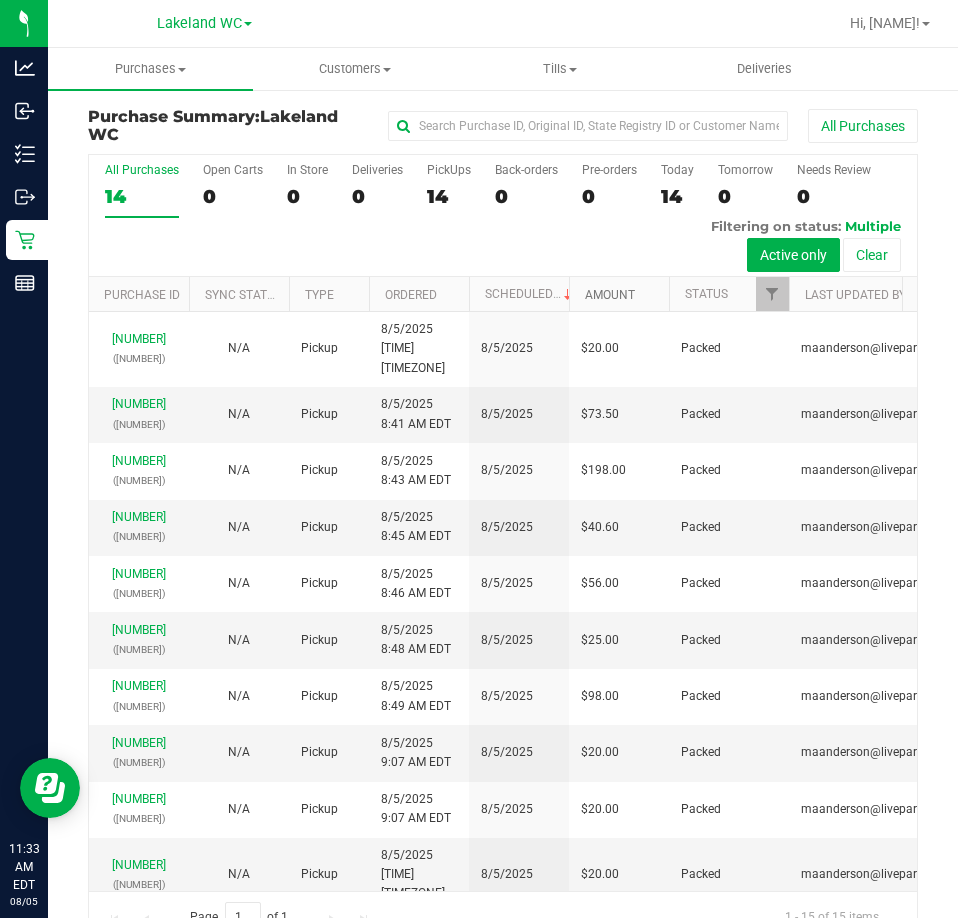 click on "Amount" at bounding box center [610, 295] 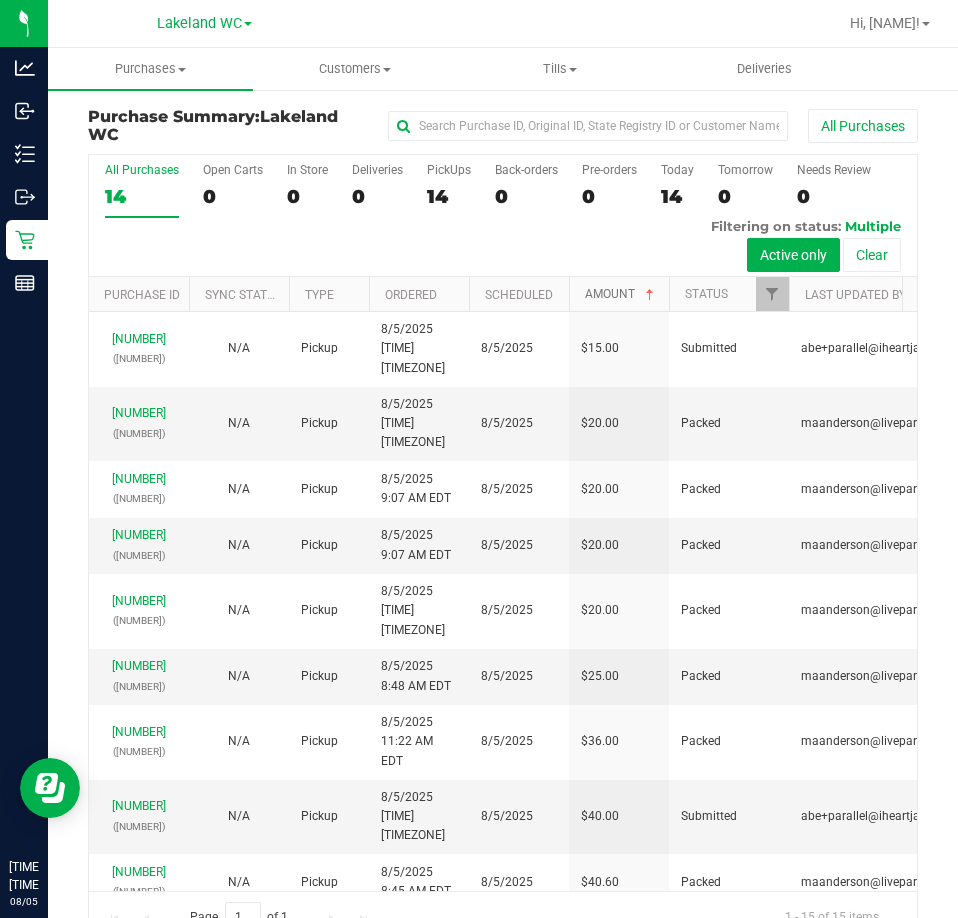 click on "Amount" at bounding box center (621, 294) 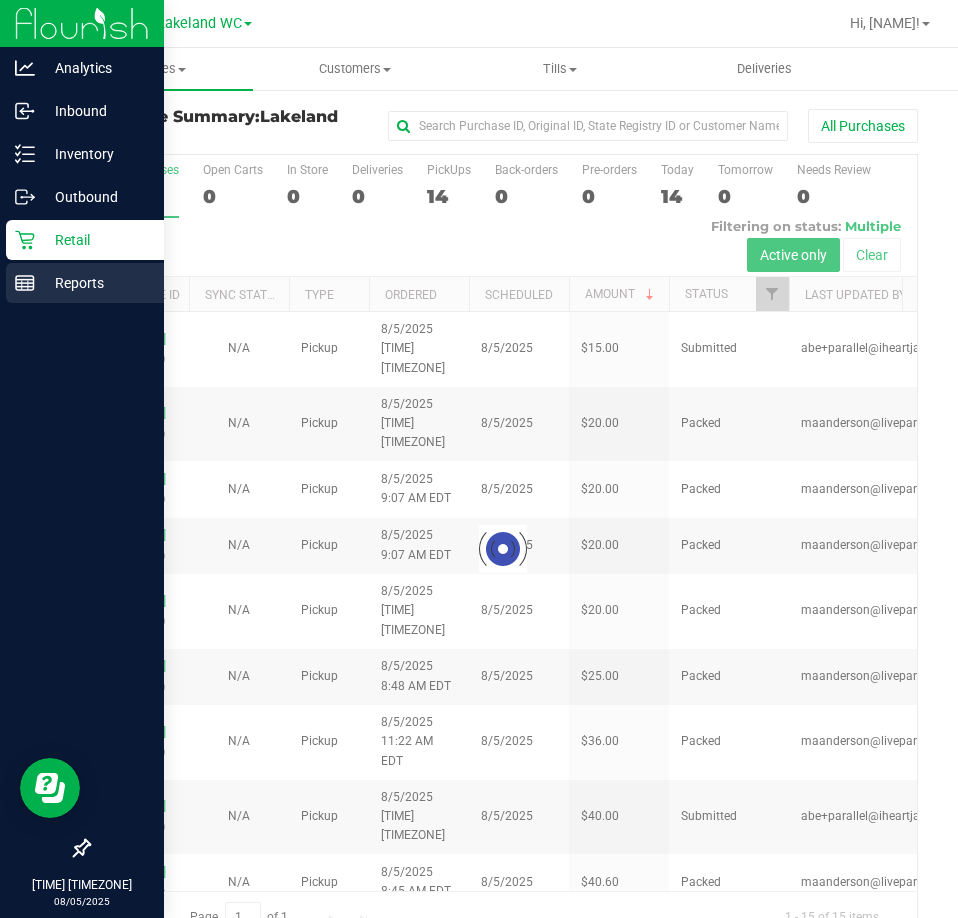 click on "Reports" at bounding box center (95, 283) 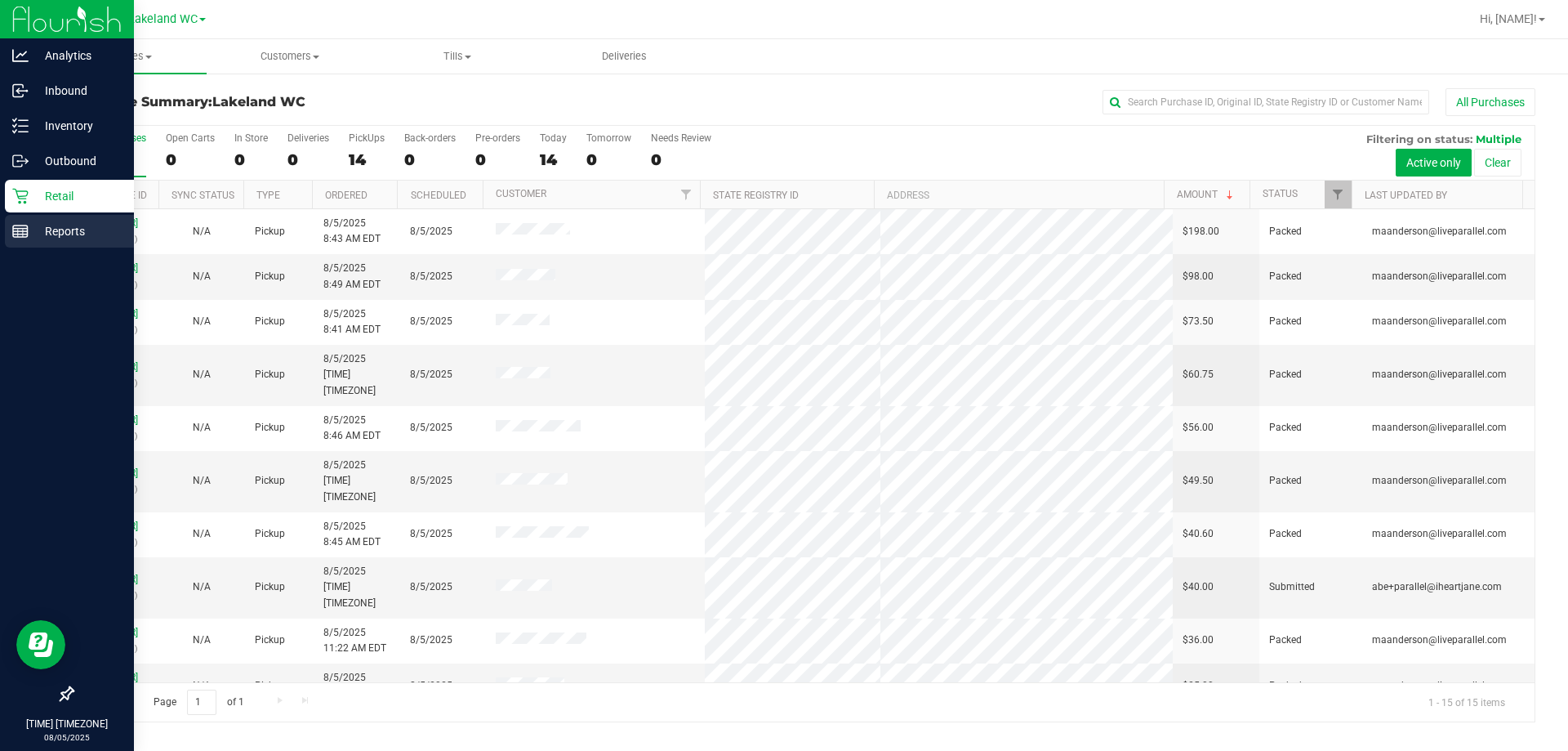 click on "Reports" at bounding box center (78, 231) 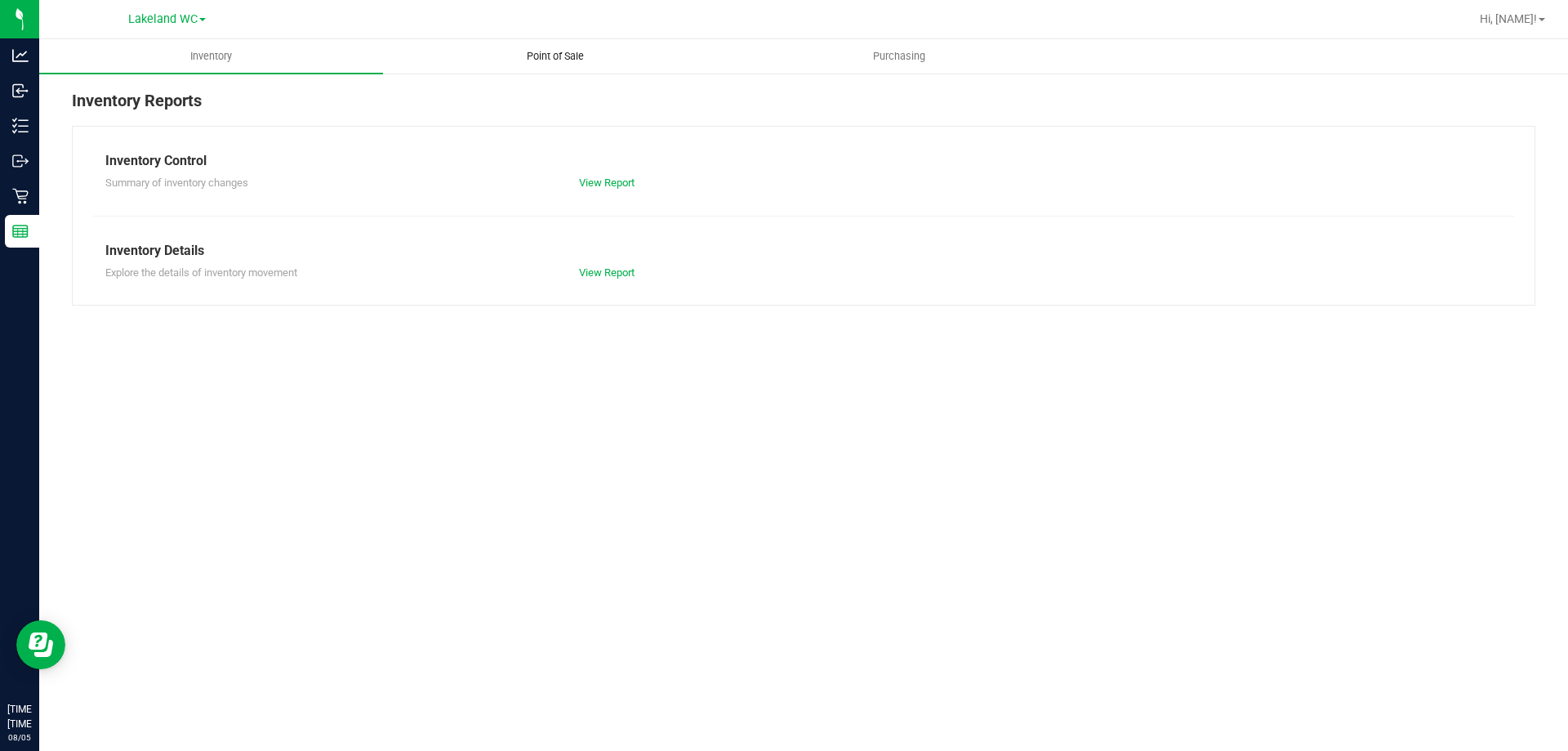 click on "Point of Sale" at bounding box center [555, 56] 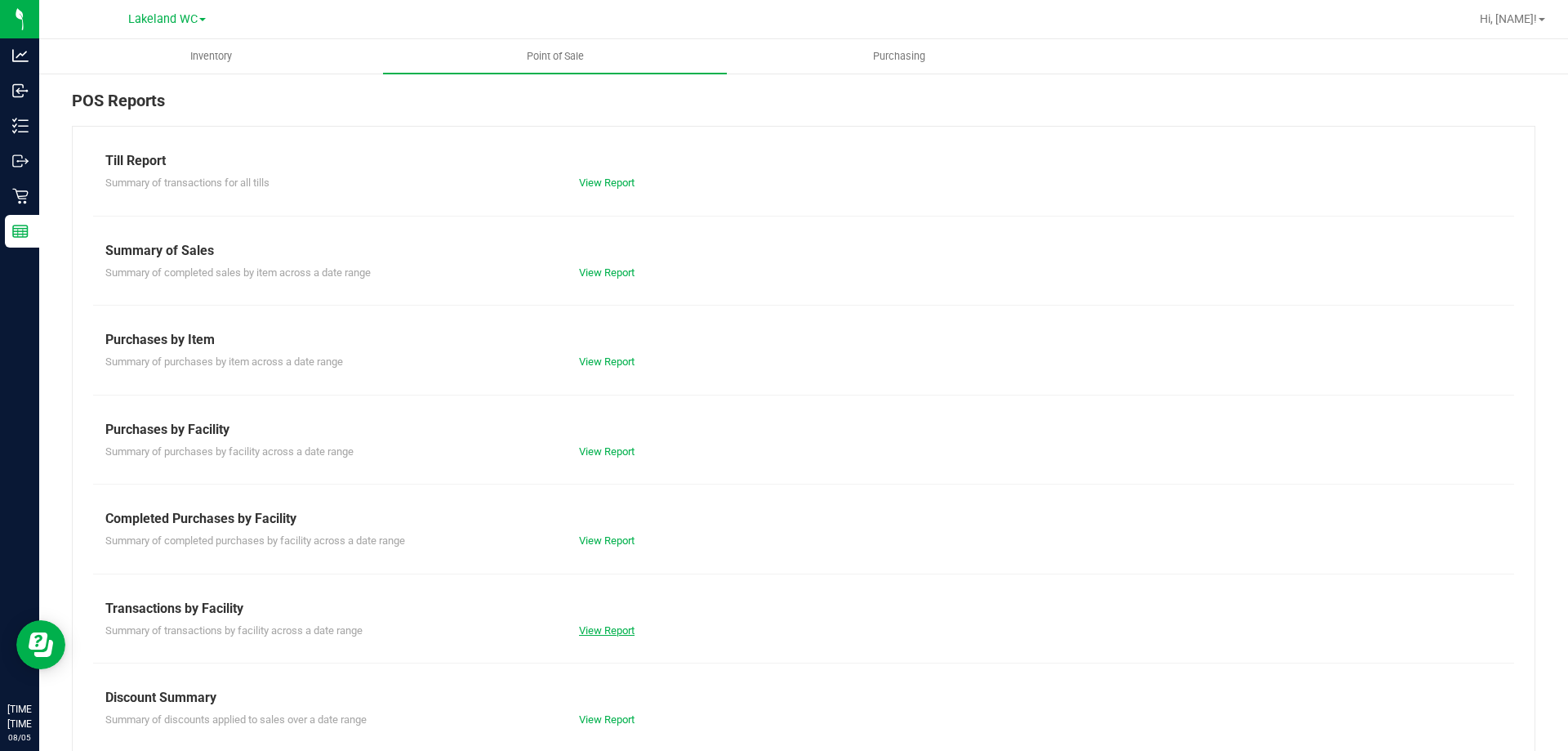 click on "View Report" at bounding box center [607, 630] 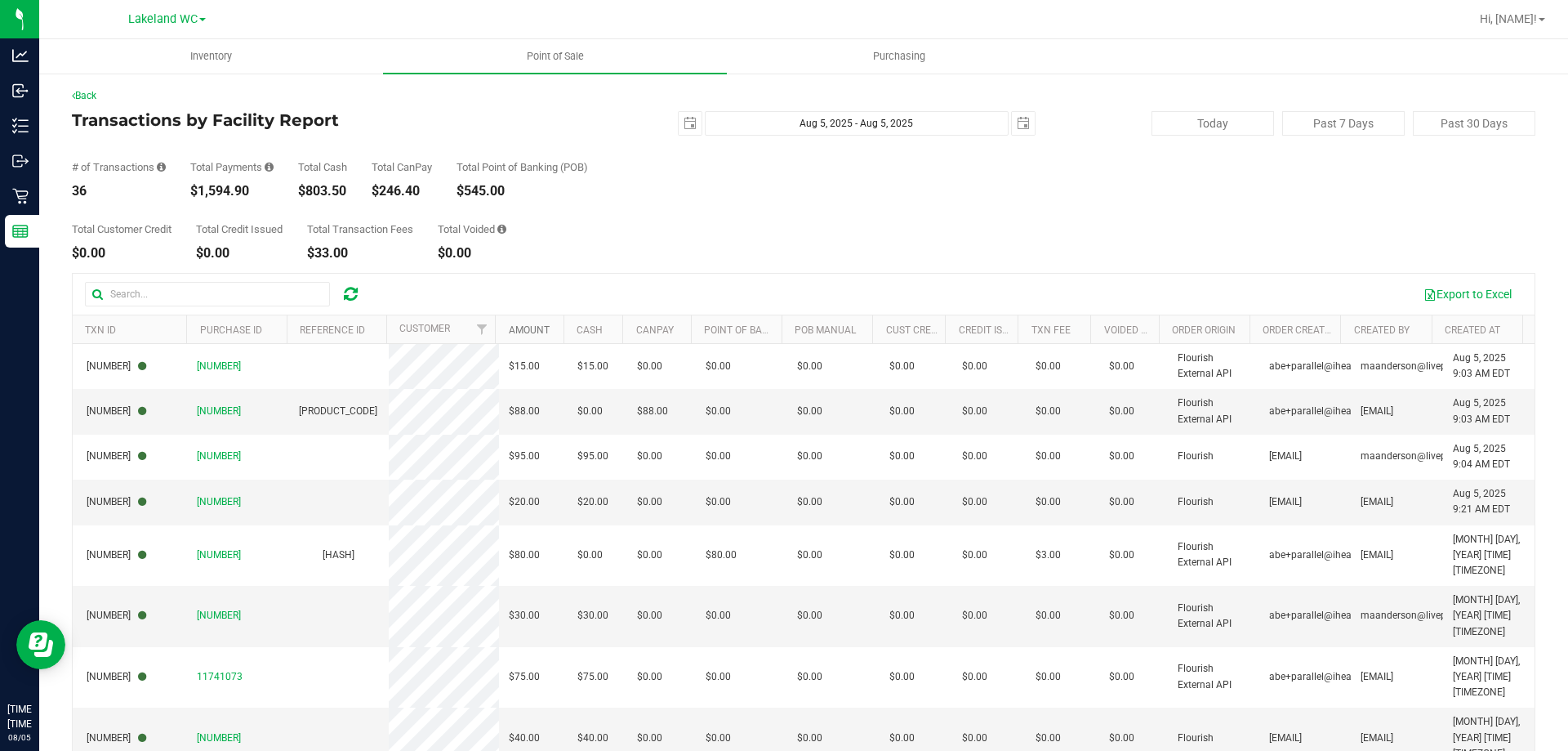 click on "Amount" at bounding box center [529, 330] 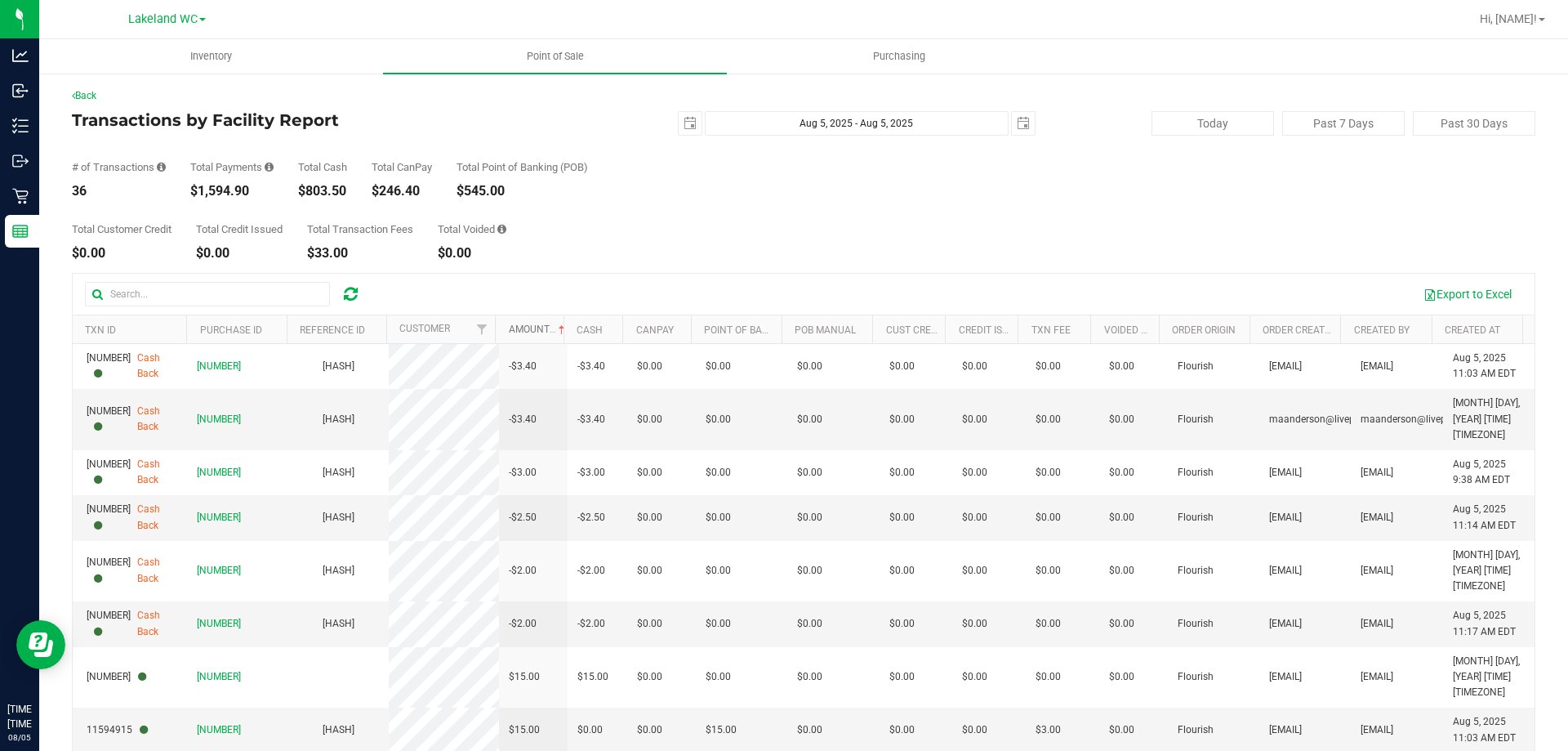 click on "Amount" at bounding box center [538, 329] 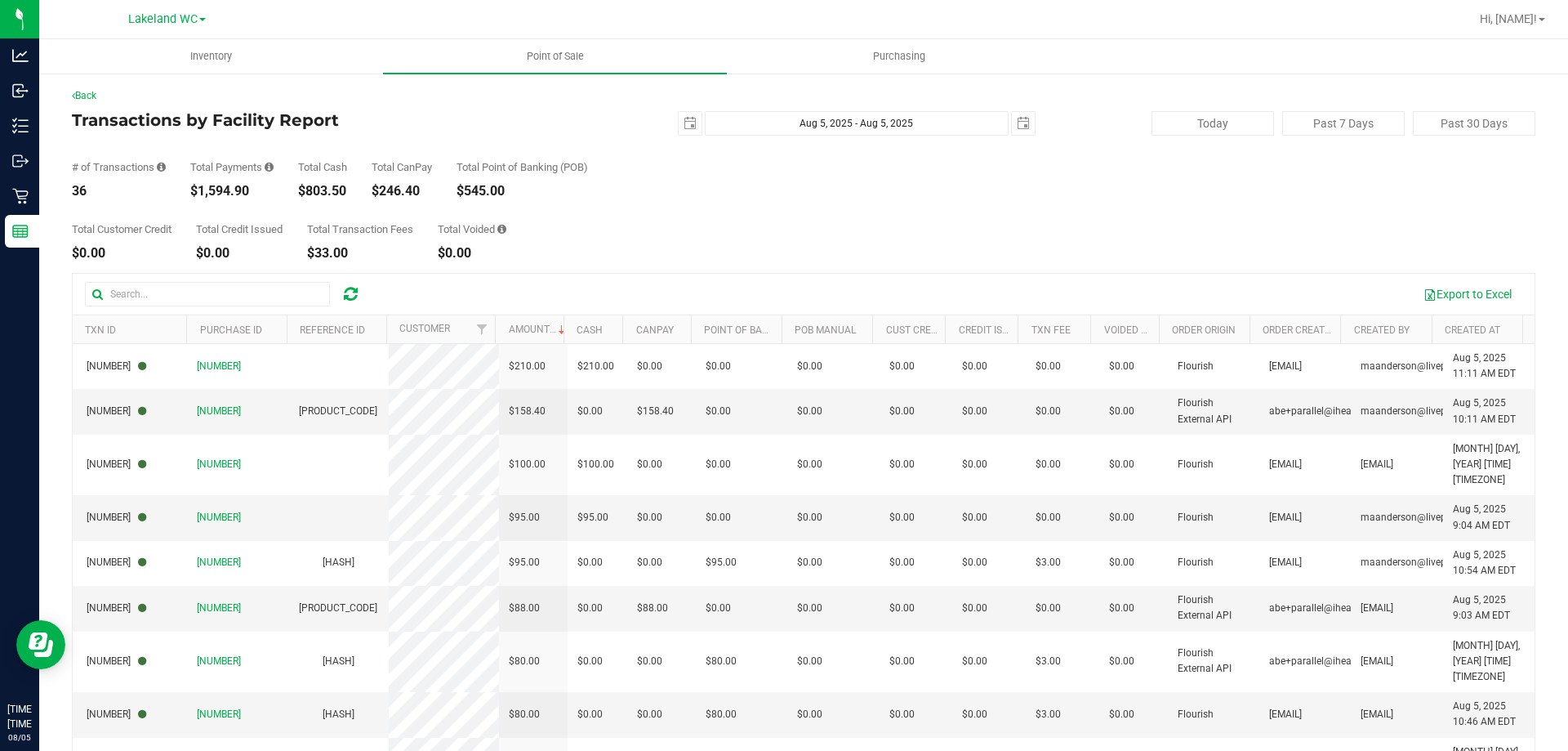 click on "Total Customer Credit
$0.00
Total Credit Issued
$0.00
Total Transaction Fees
$33.00
Total Voided
$0.00" at bounding box center (804, 229) 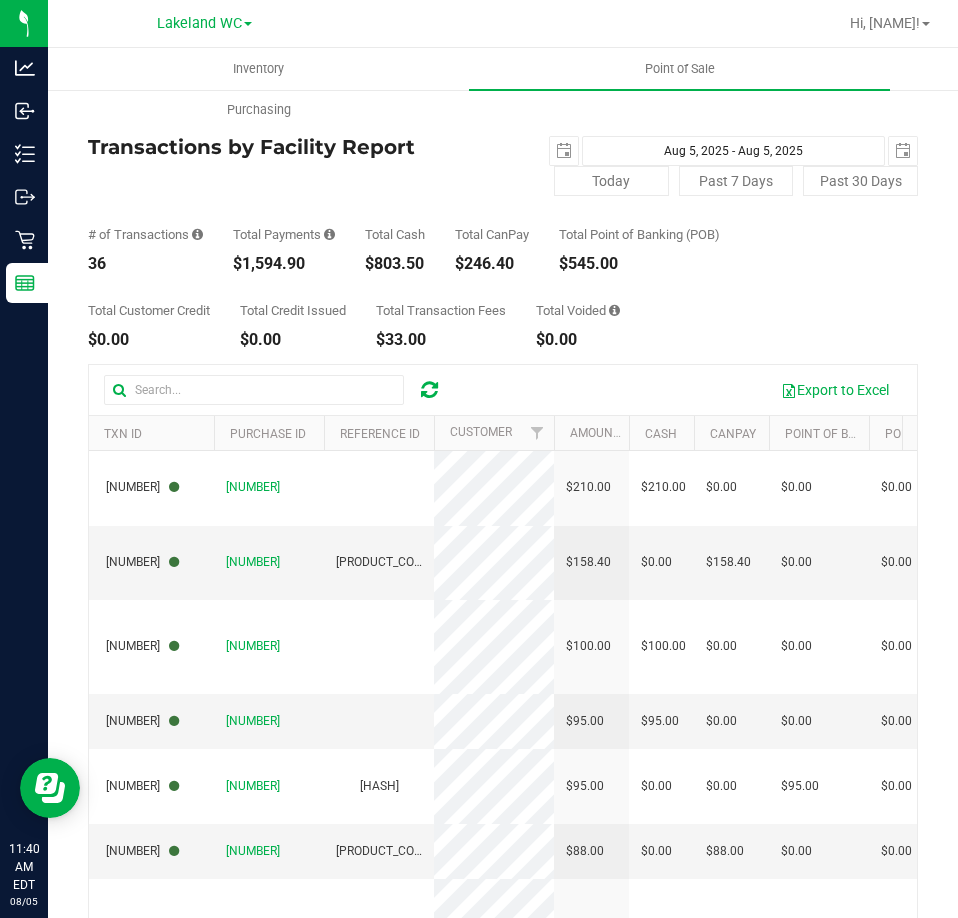 click on "Total Customer Credit
$0.00
Total Credit Issued
$0.00
Total Transaction Fees
$33.00
Total Voided
$0.00" at bounding box center [503, 310] 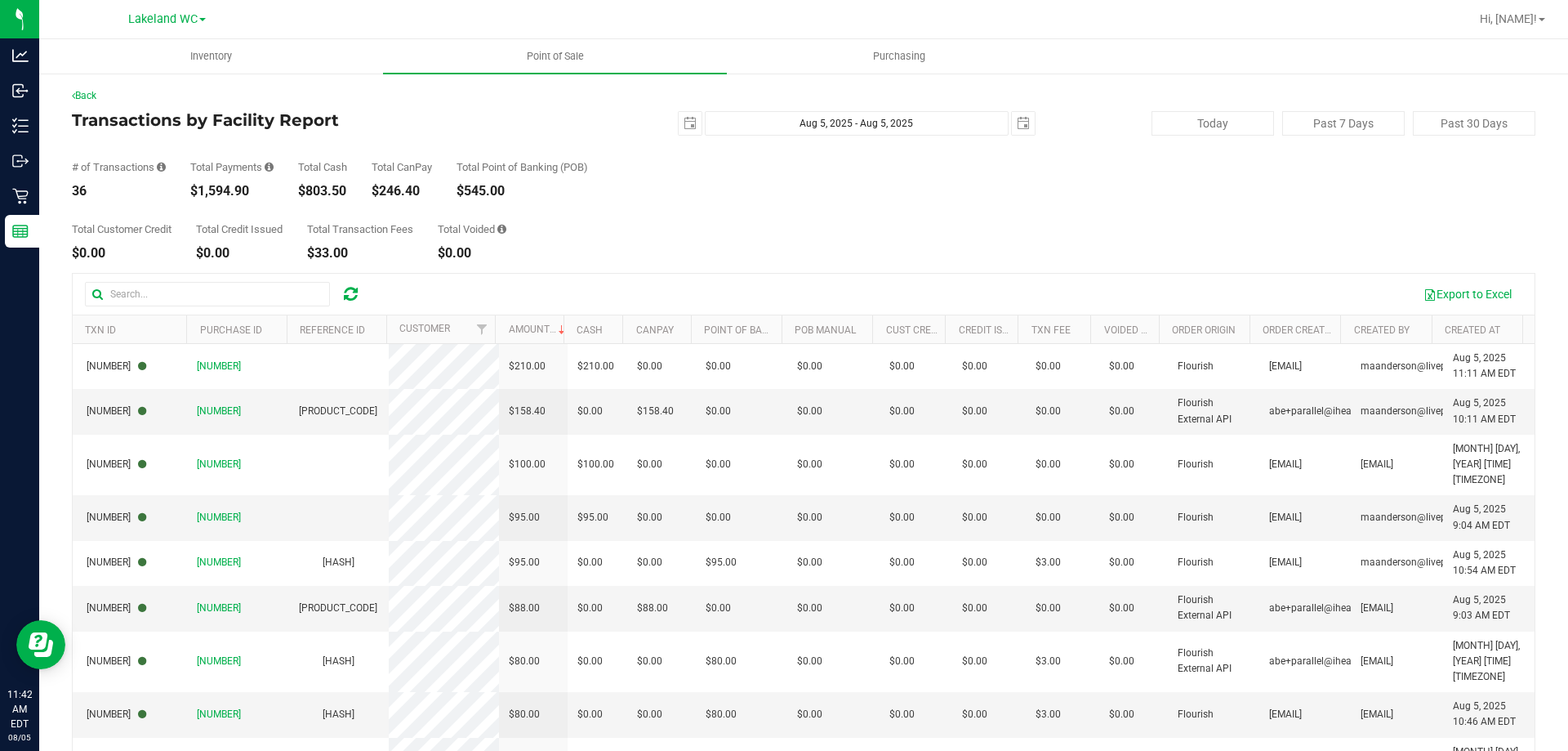 click on "2025-08-05
Aug 5, 2025 - Aug 5, 2025
2025-08-05
Today
Past 7 Days
Past 30 Days
# of Transactions
36
Total Payments
$1,594.90
Total Cash
$803.50
Total CanPay
$1,594.90
Total Customer Credit
$0.00
Total Credit Issued
$0.00
Total Transaction Fees
$33.00
Total Voided
$0.00" at bounding box center [804, 472] 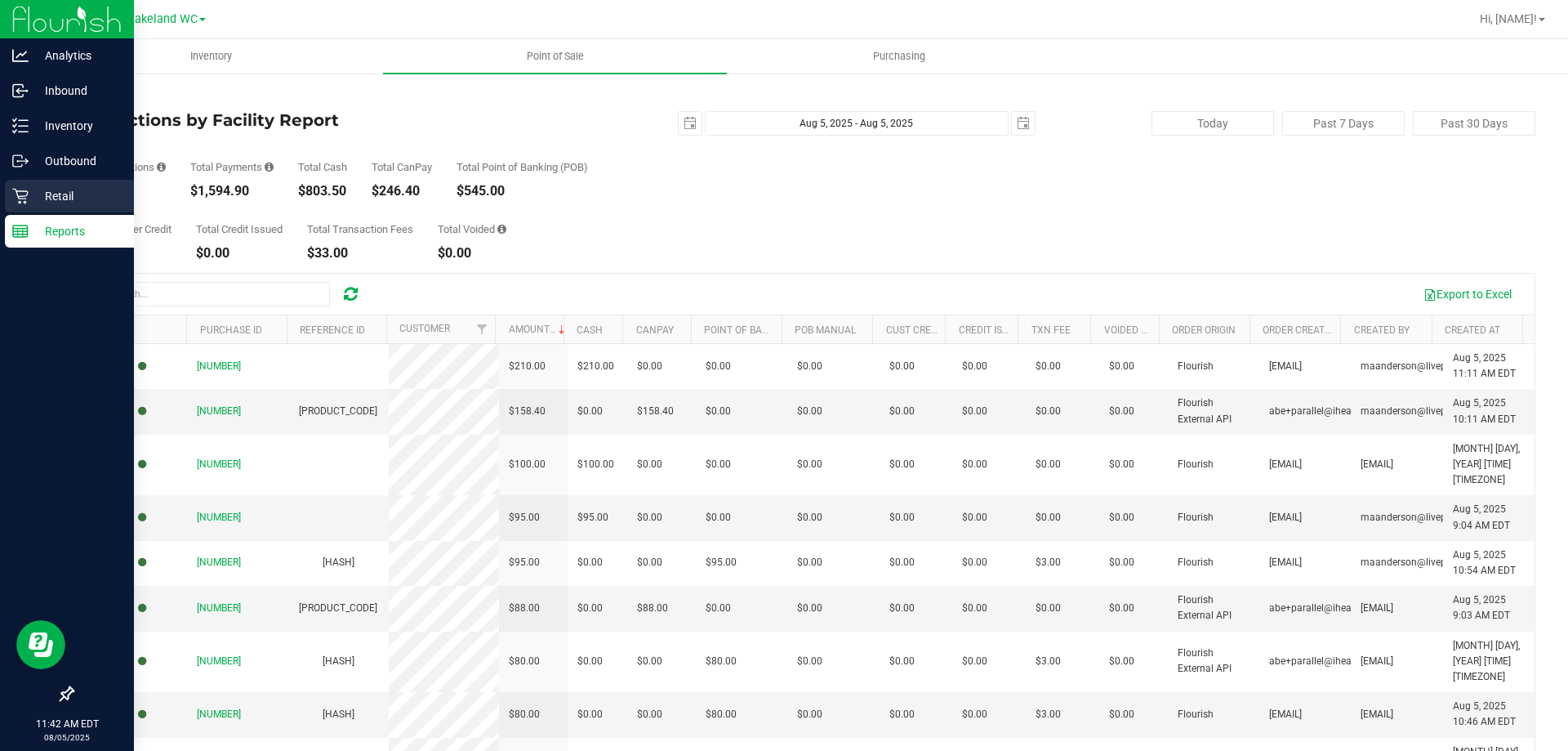 click on "Retail" at bounding box center [78, 196] 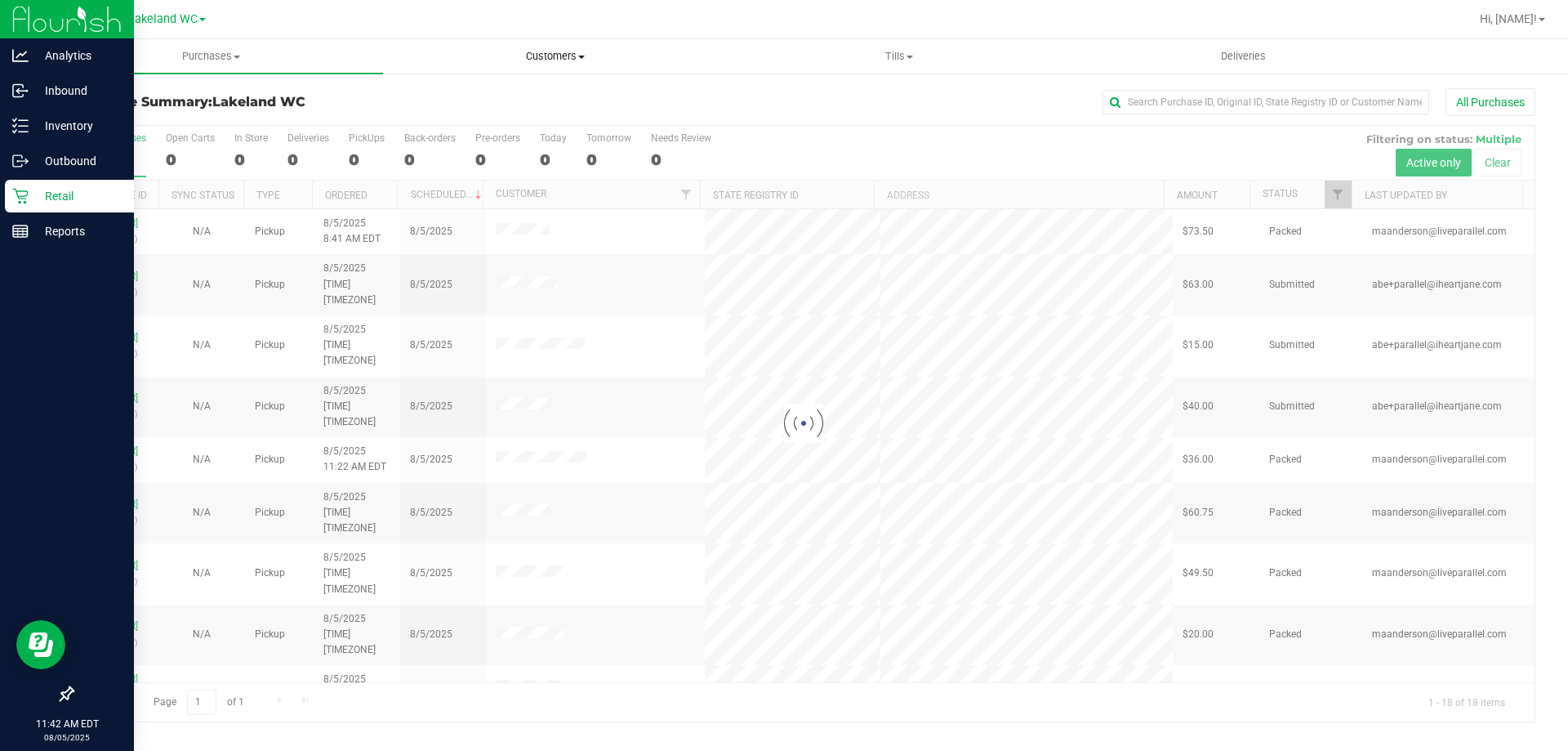 click on "Customers" at bounding box center (555, 56) 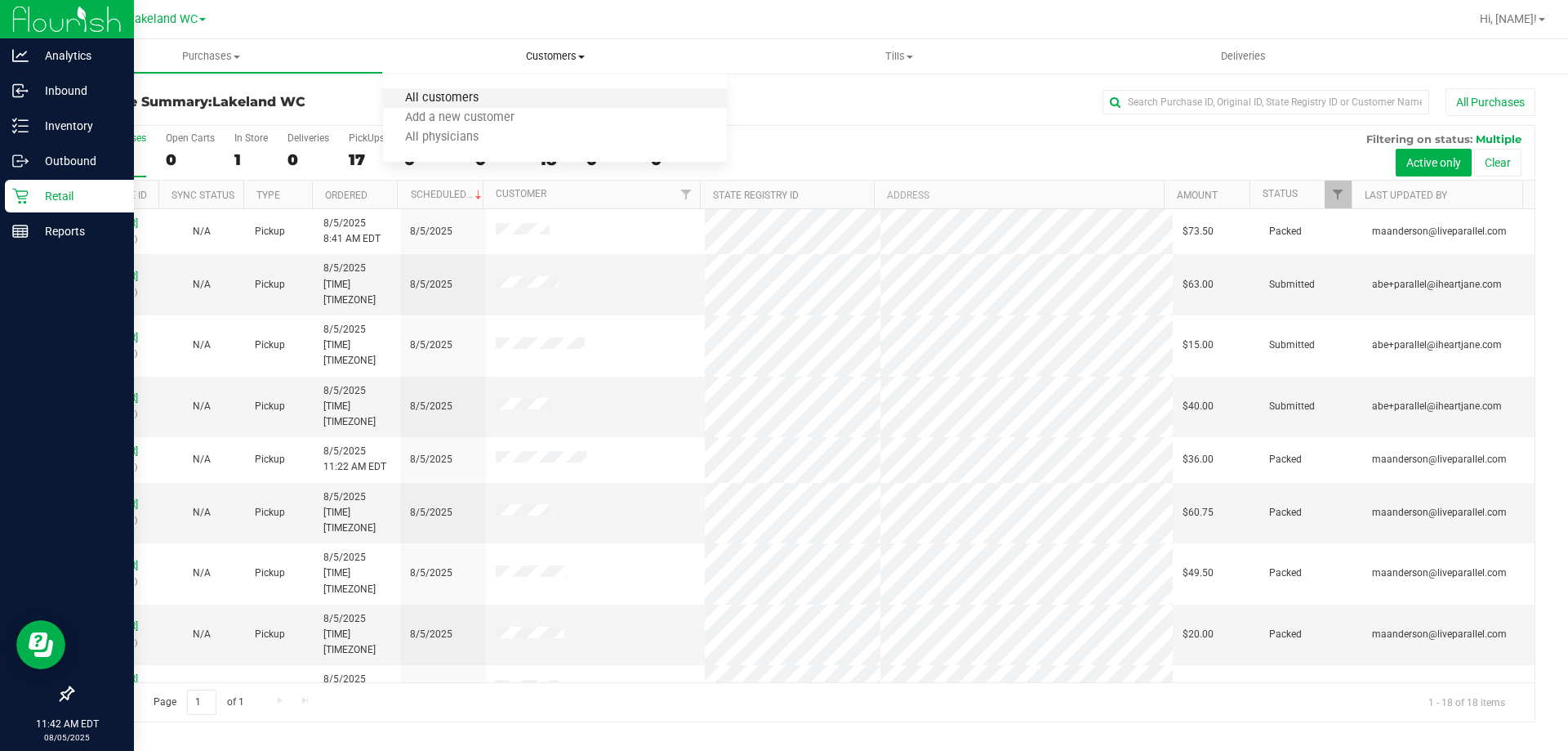 click on "All customers" at bounding box center (442, 98) 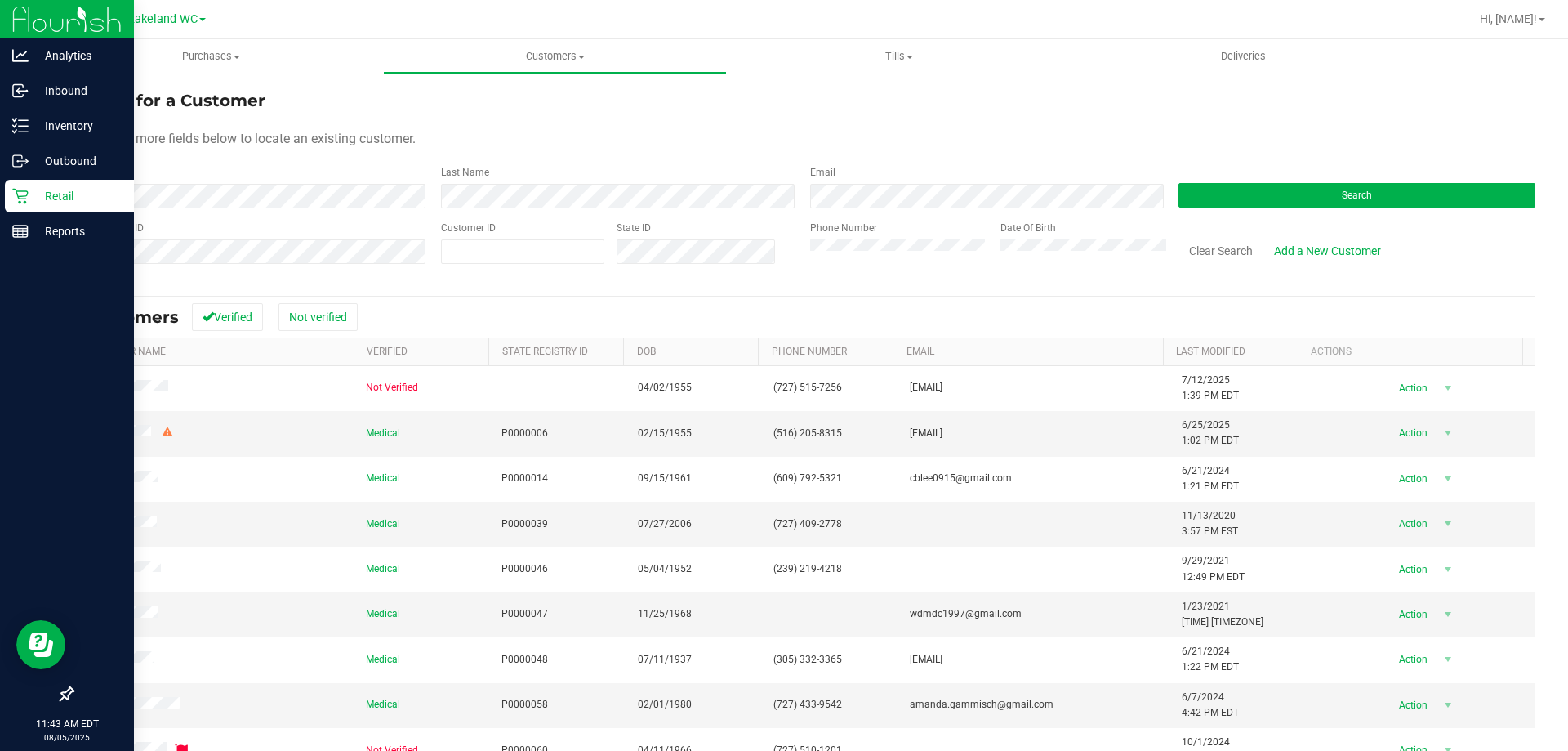 click 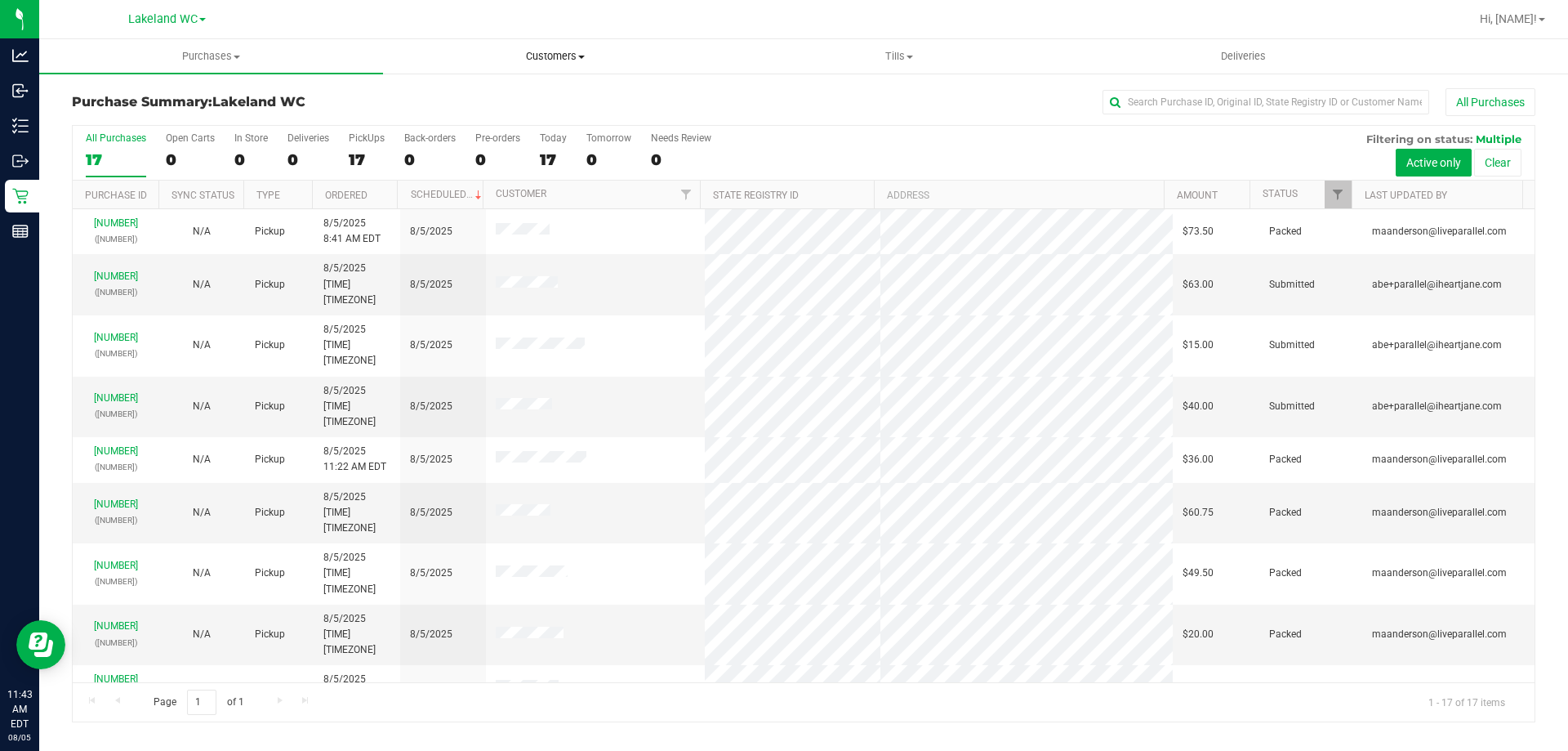 click on "Customers" at bounding box center (555, 56) 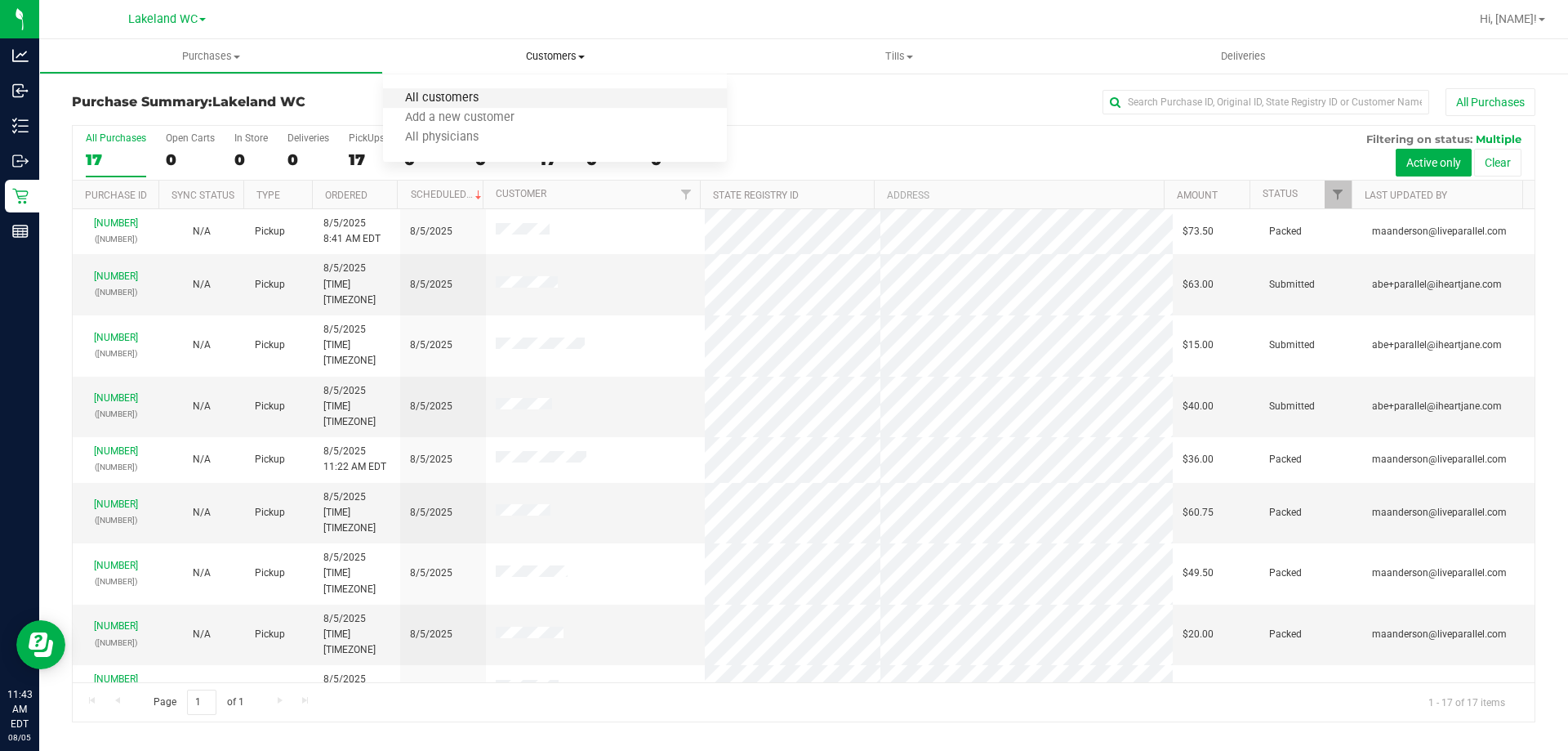 click on "All customers" at bounding box center (442, 98) 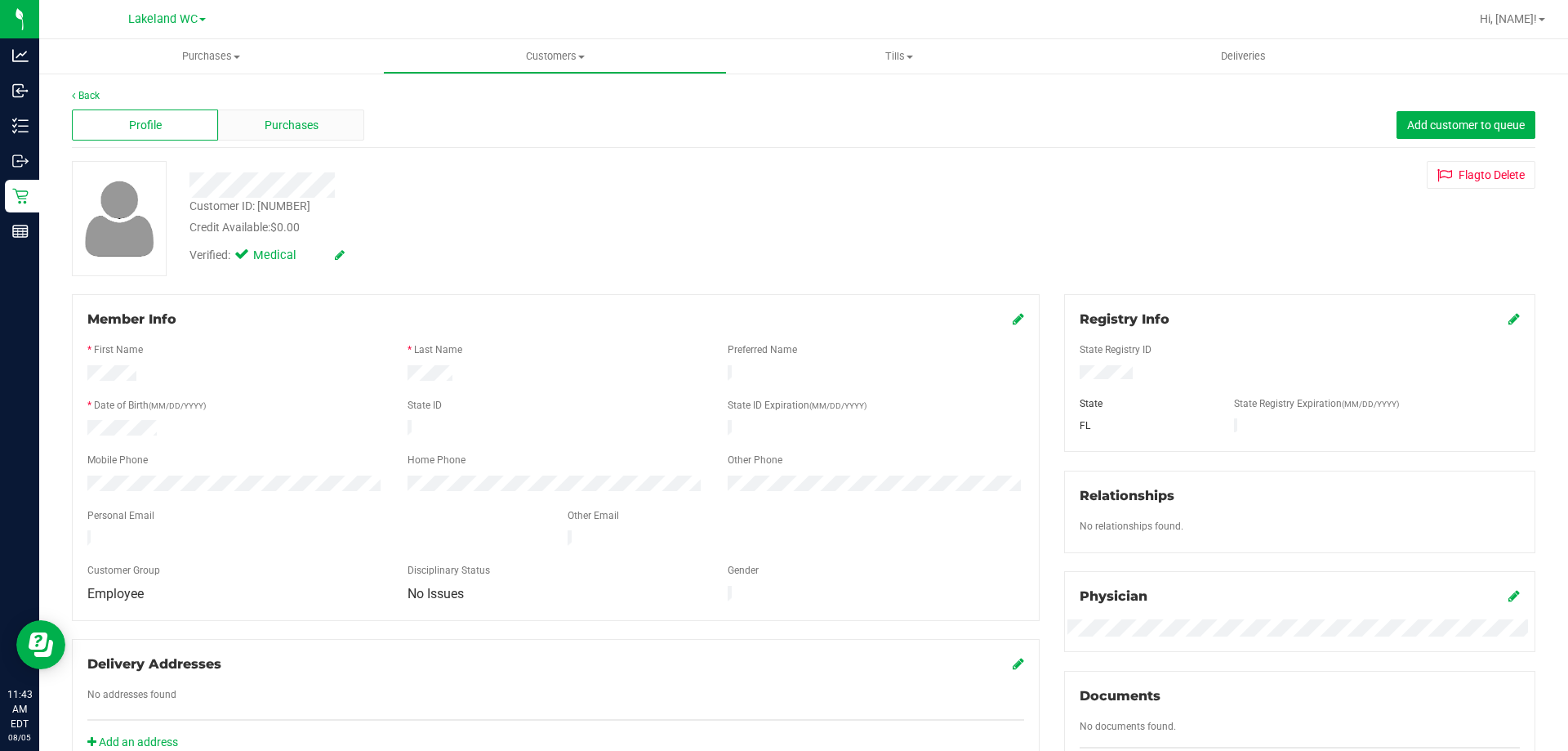 click on "Purchases" at bounding box center [291, 125] 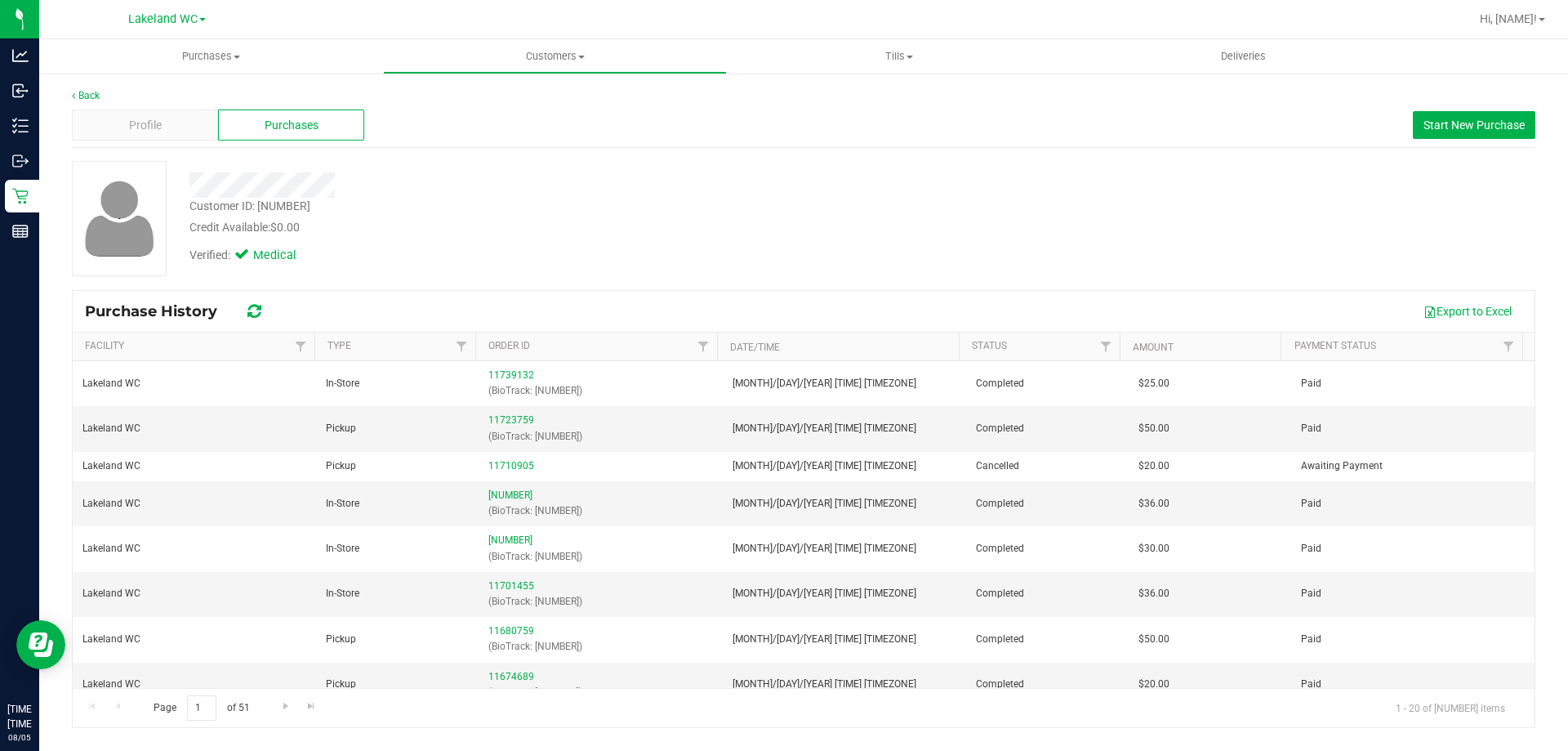 click at bounding box center [549, 185] 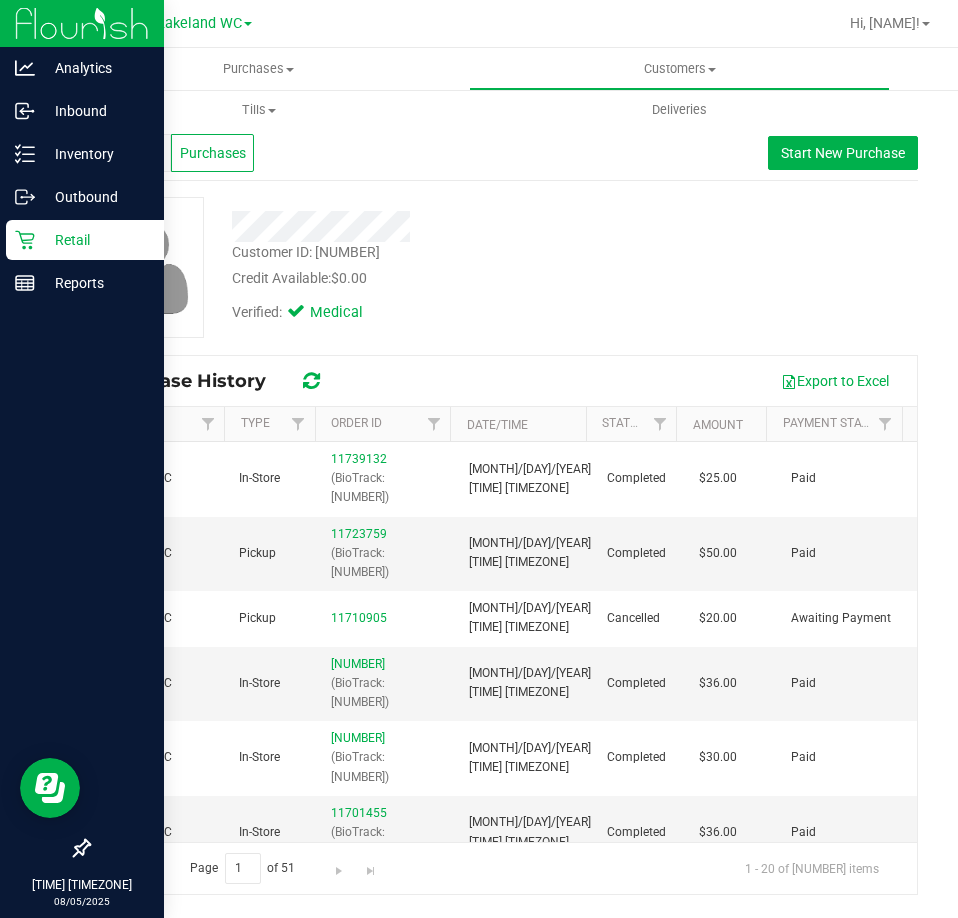 click on "Retail" at bounding box center (95, 240) 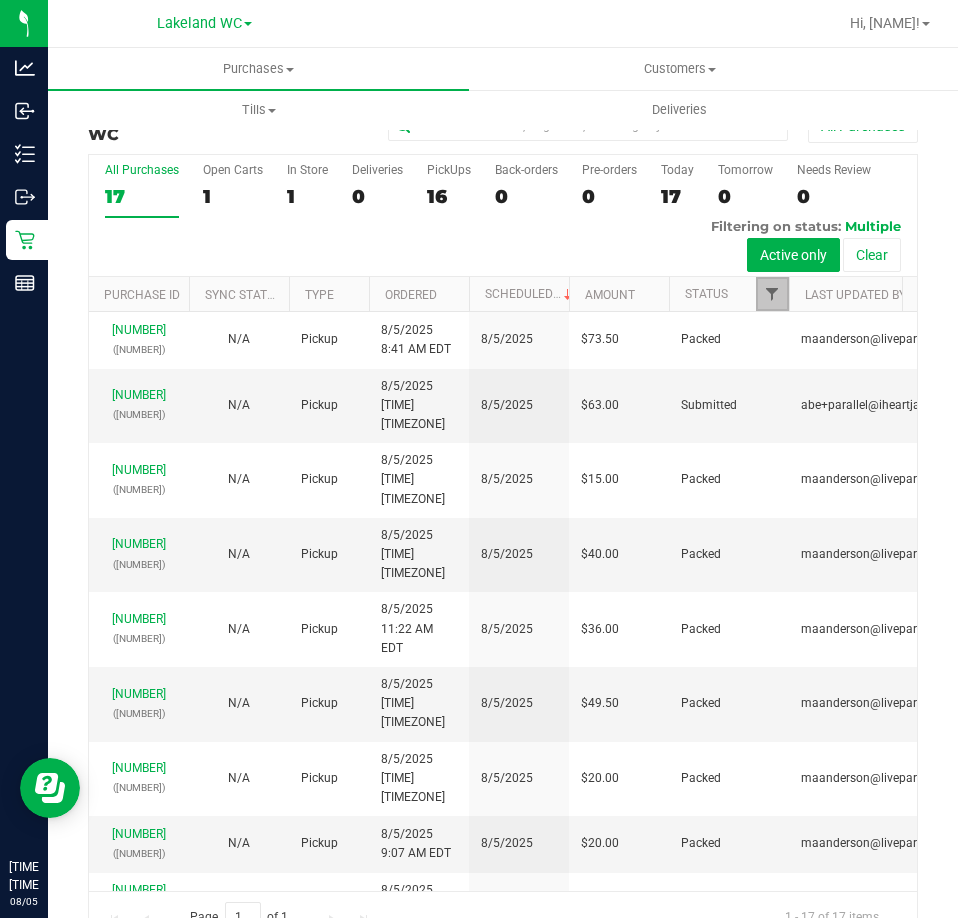 click at bounding box center (772, 294) 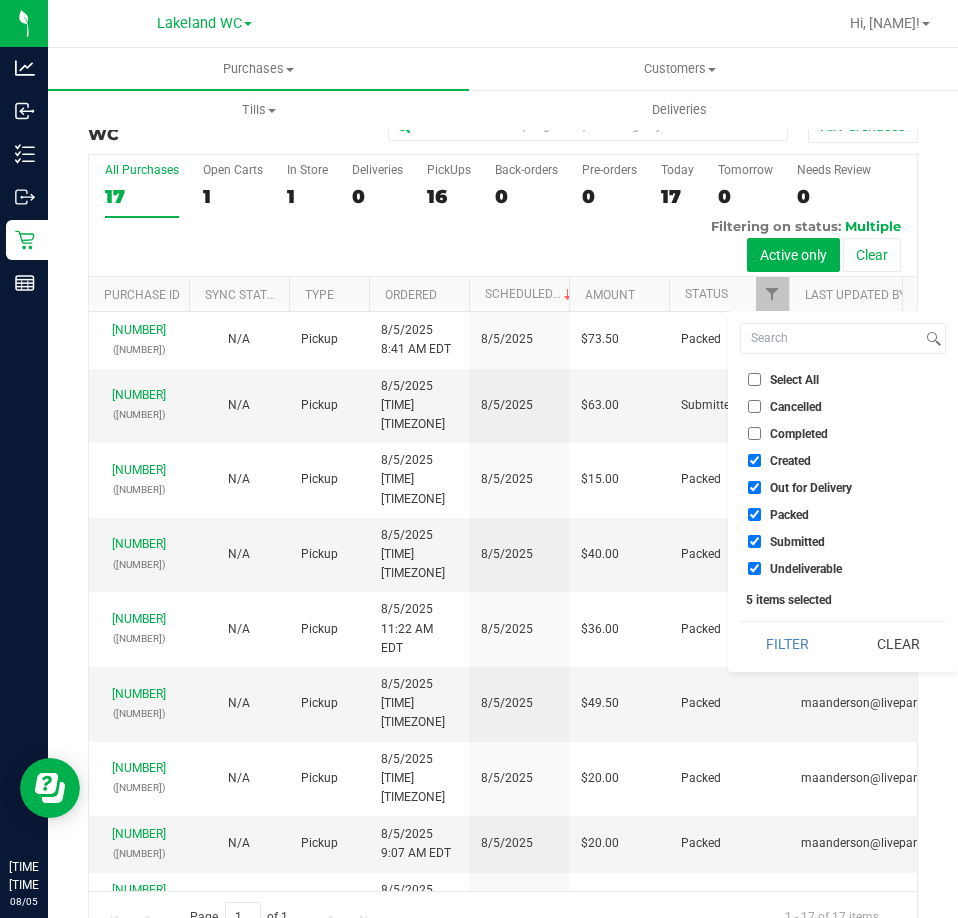 click on "Select All" at bounding box center [843, 379] 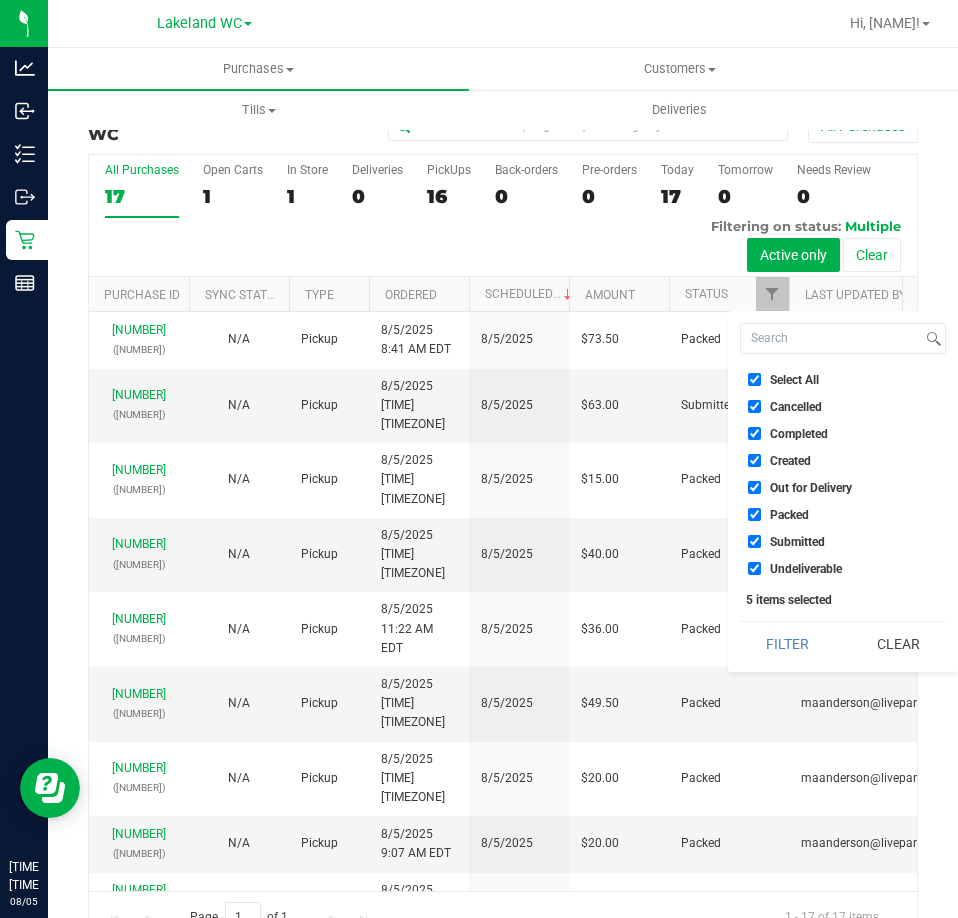 checkbox on "true" 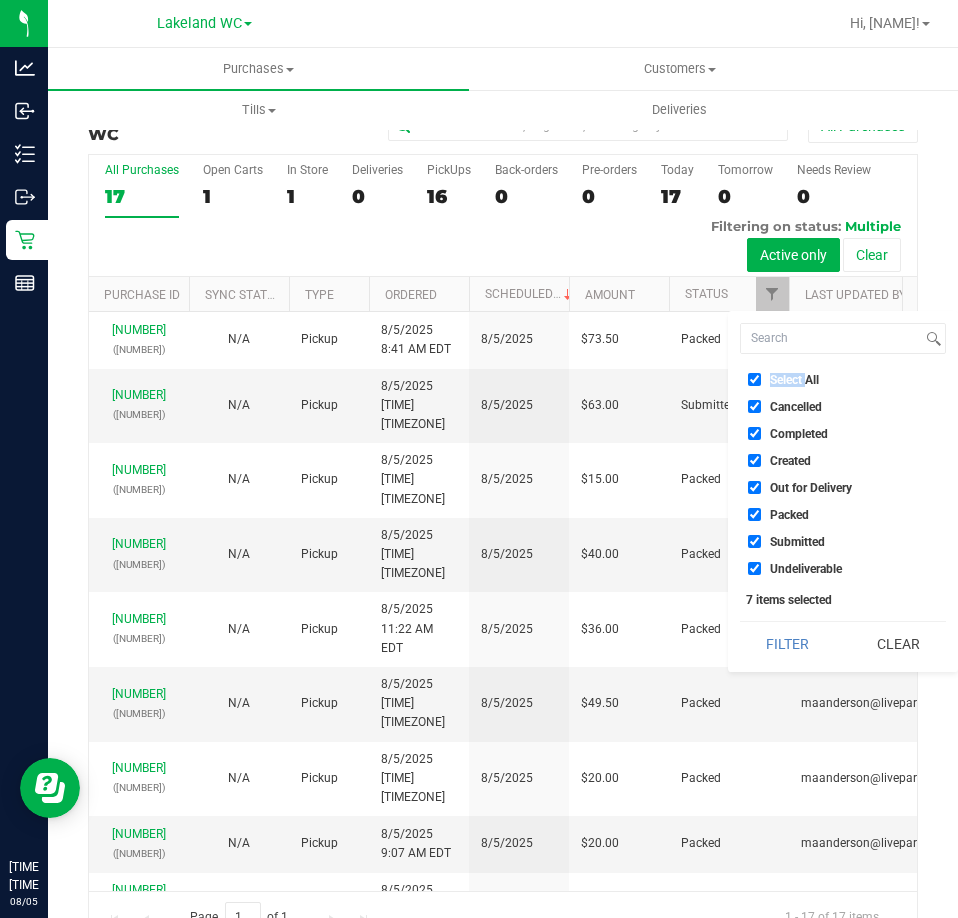 click on "Select All" at bounding box center (794, 380) 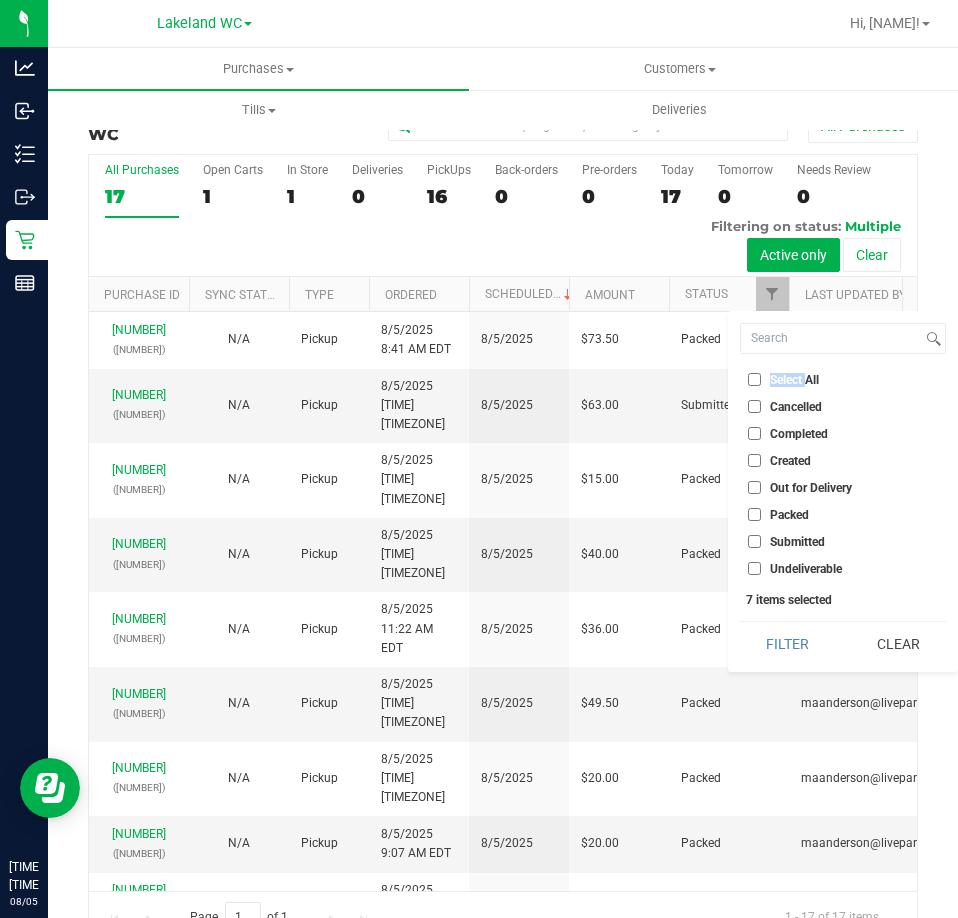 checkbox on "false" 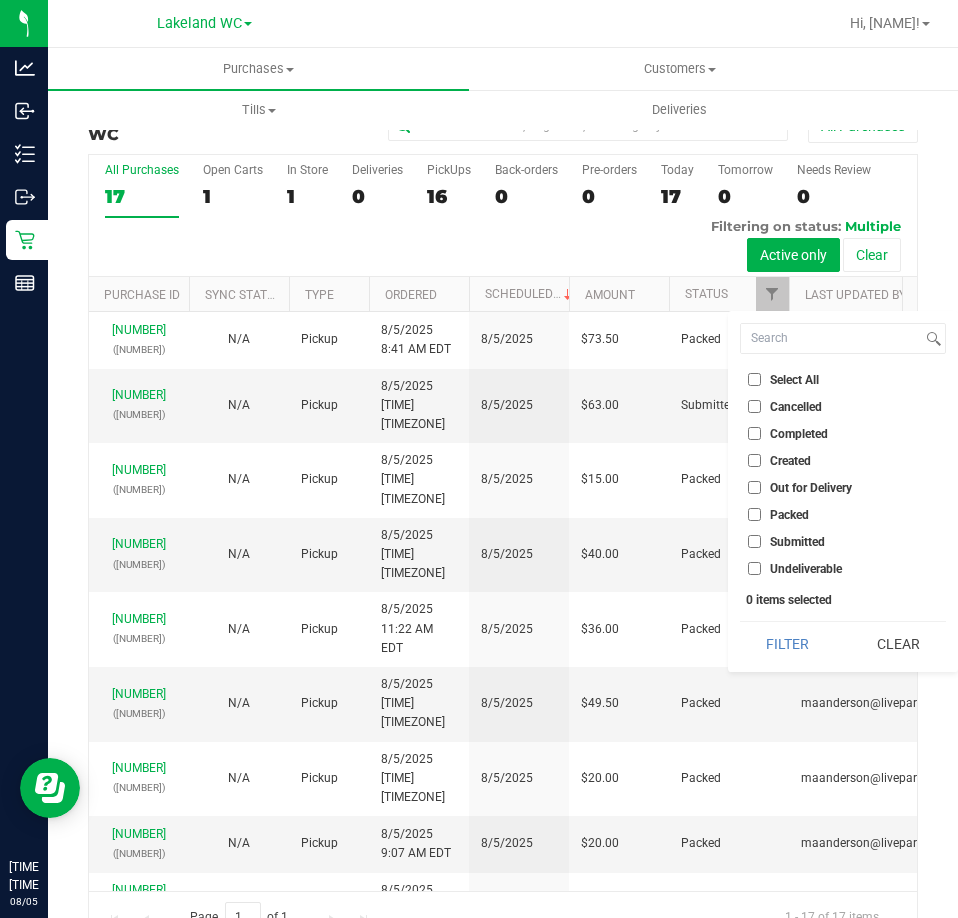 click on "Submitted" at bounding box center [797, 542] 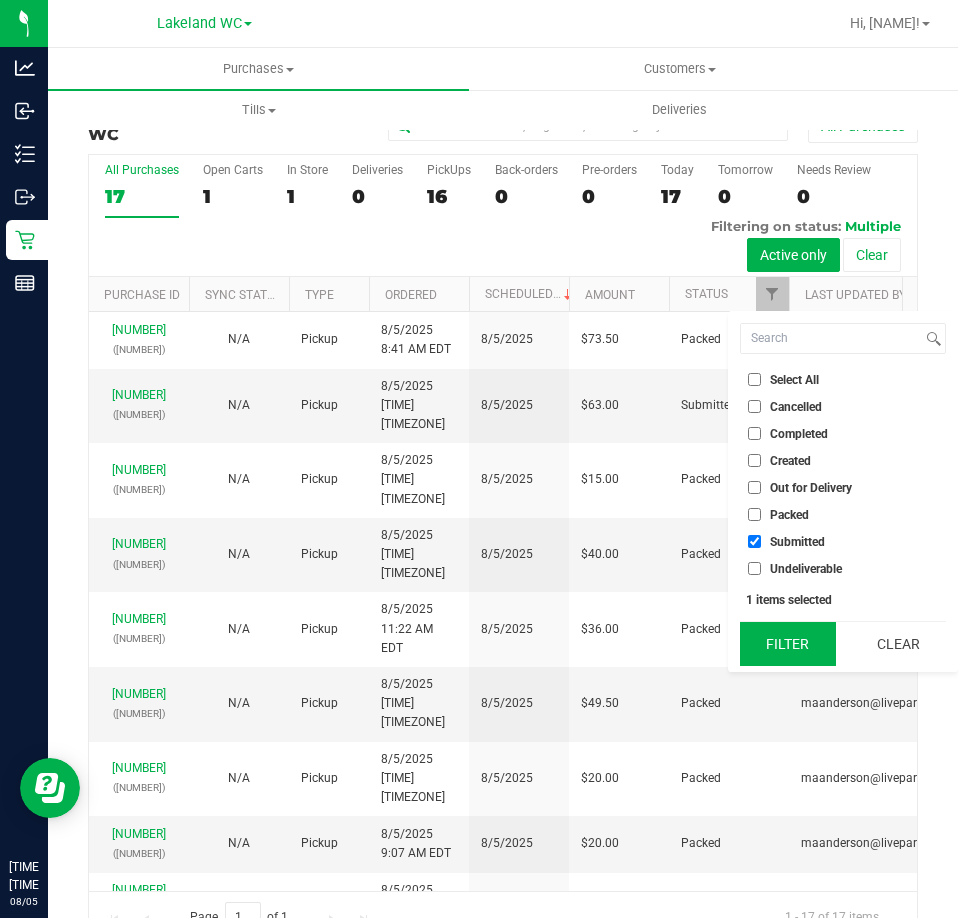 click on "Filter" at bounding box center [788, 644] 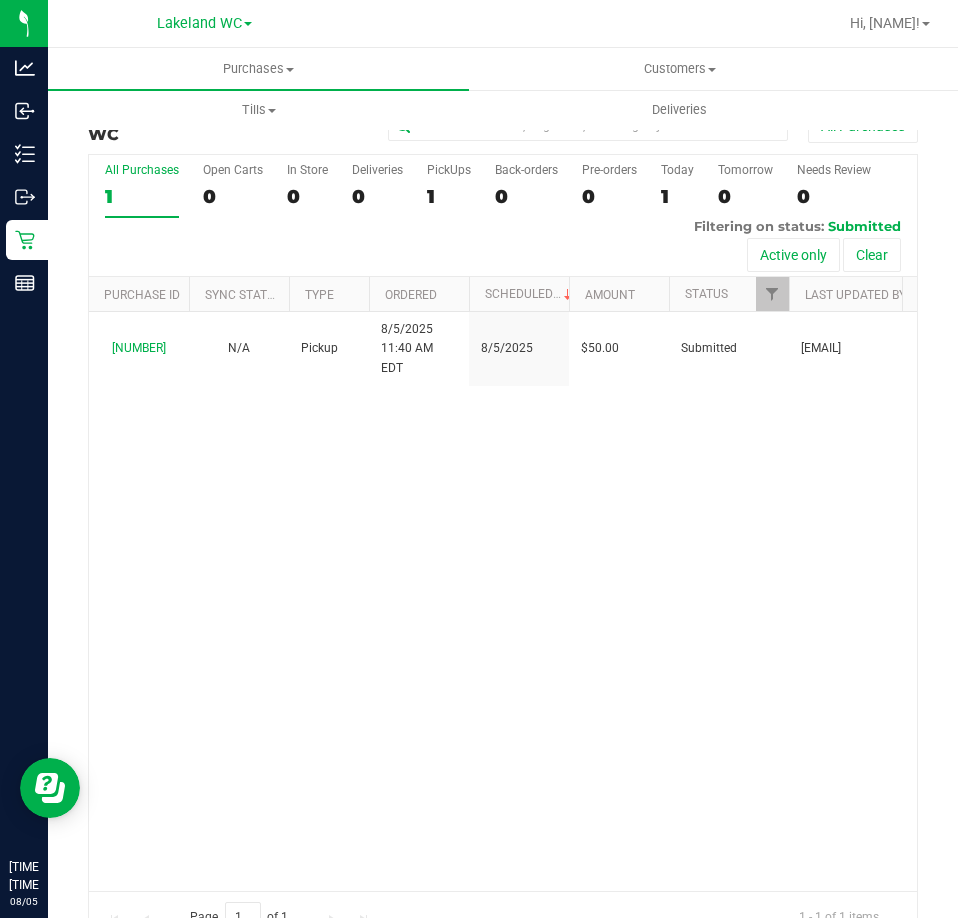 click on "Pickup [MONTH]/[DAY]/[YEAR] [TIME] [TIMEZONE] [MONTH]/[DAY]
$50.00
Submitted [EMAIL]" at bounding box center (503, 601) 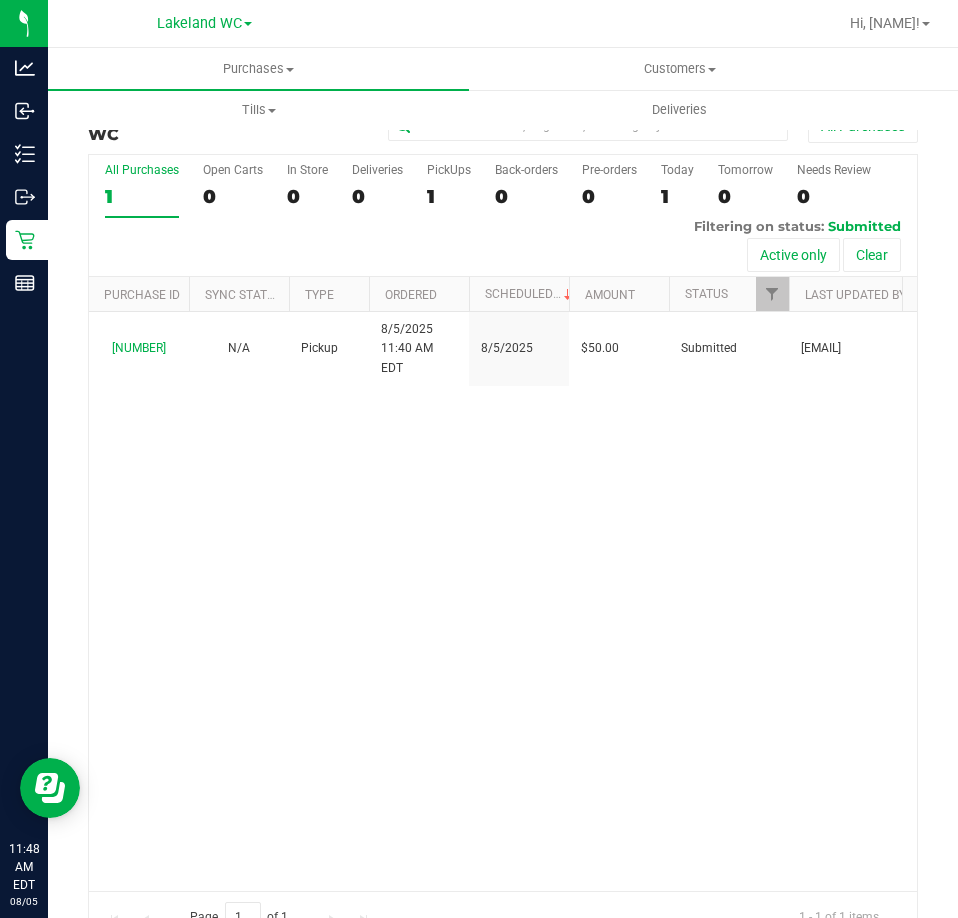 click on "Pickup [MONTH]/[DAY]/[YEAR] [TIME] [TIMEZONE] [MONTH]/[DAY]
$50.00
Submitted [EMAIL]" at bounding box center (503, 601) 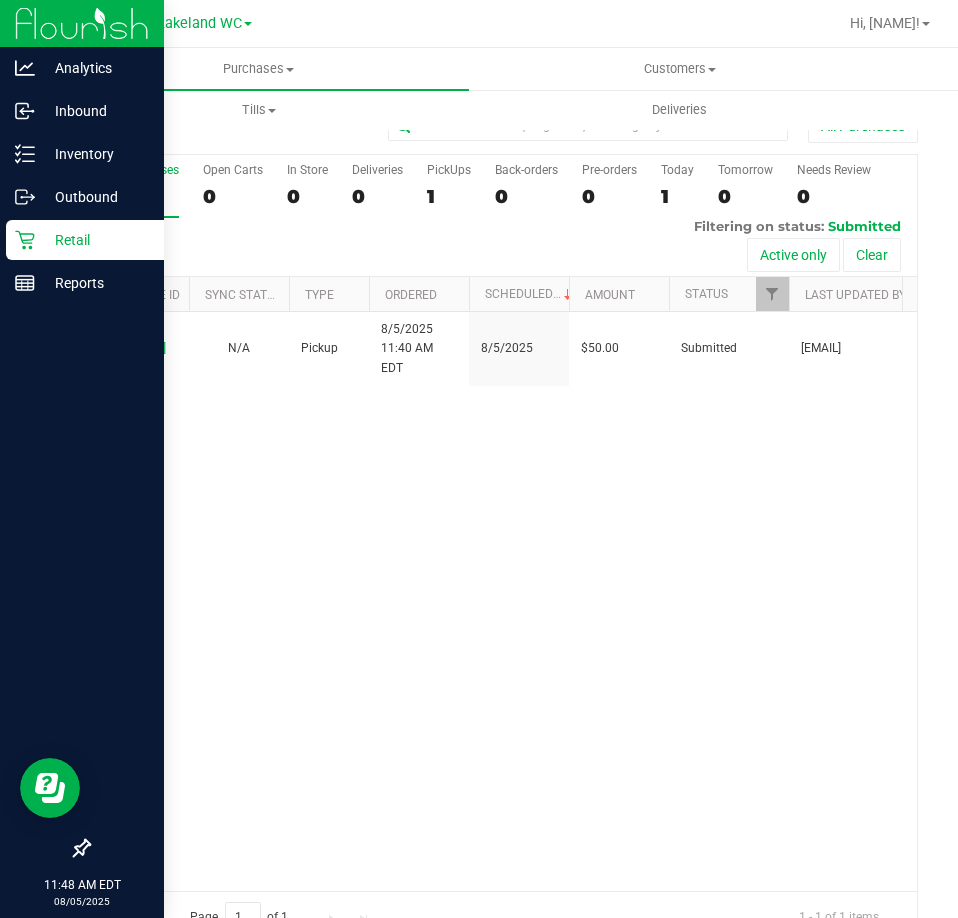 click on "Retail" at bounding box center (95, 240) 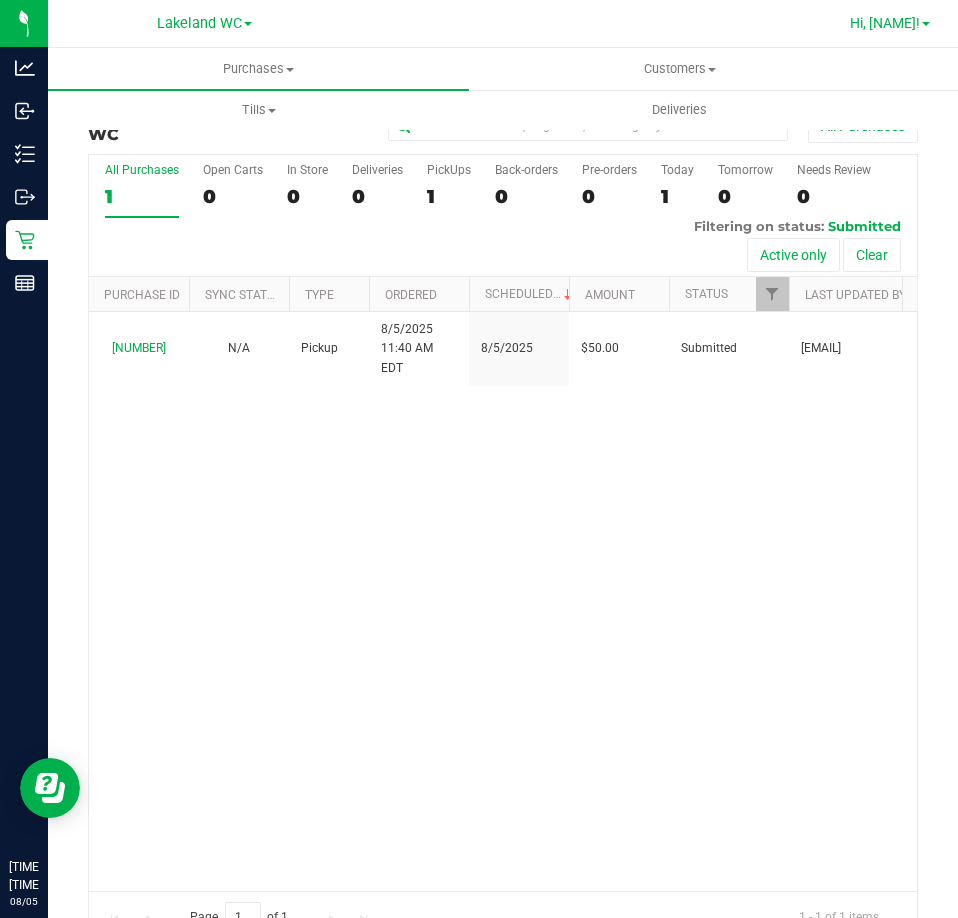 click on "Hi, [NAME]!" at bounding box center [885, 23] 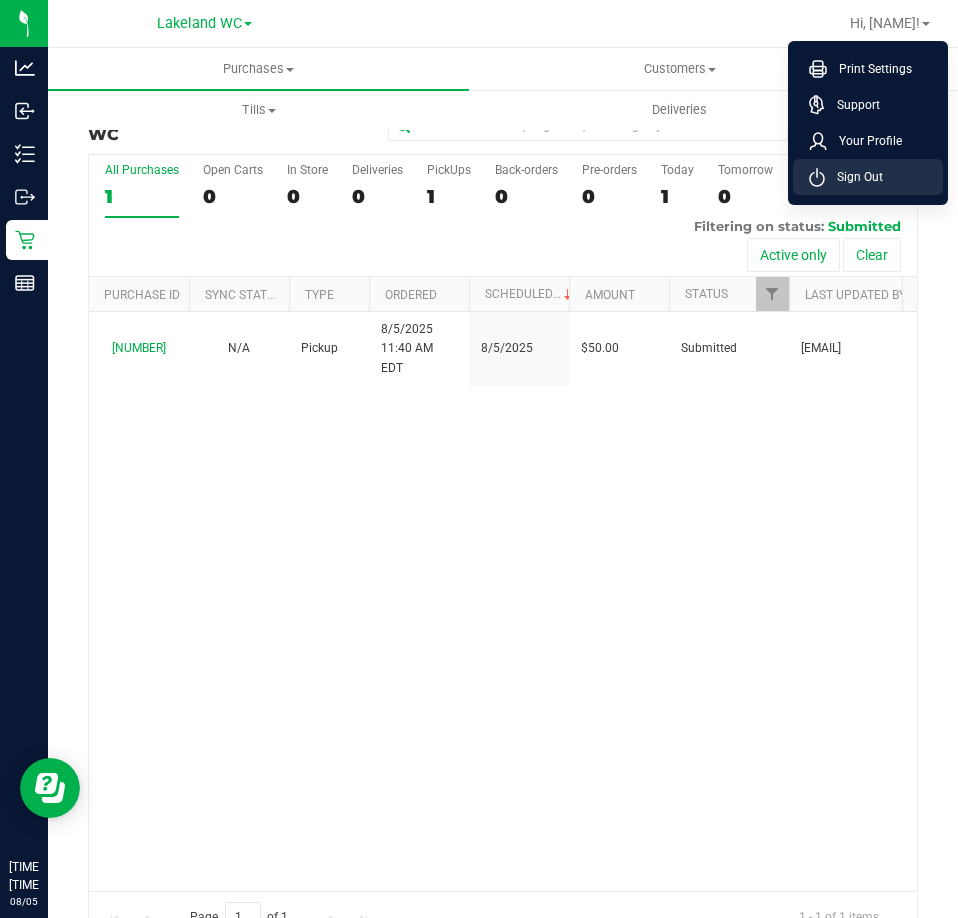 click on "Sign Out" at bounding box center [854, 177] 